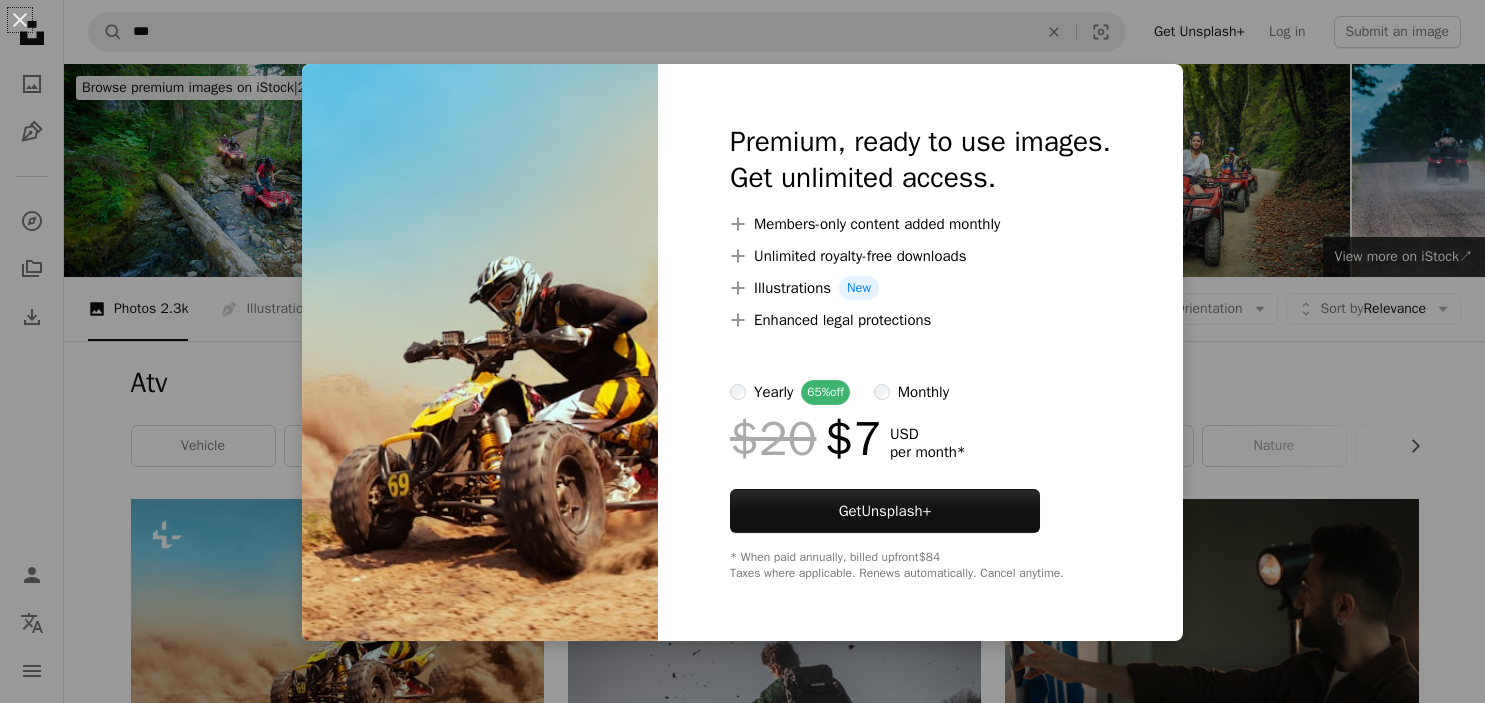 scroll, scrollTop: 106, scrollLeft: 0, axis: vertical 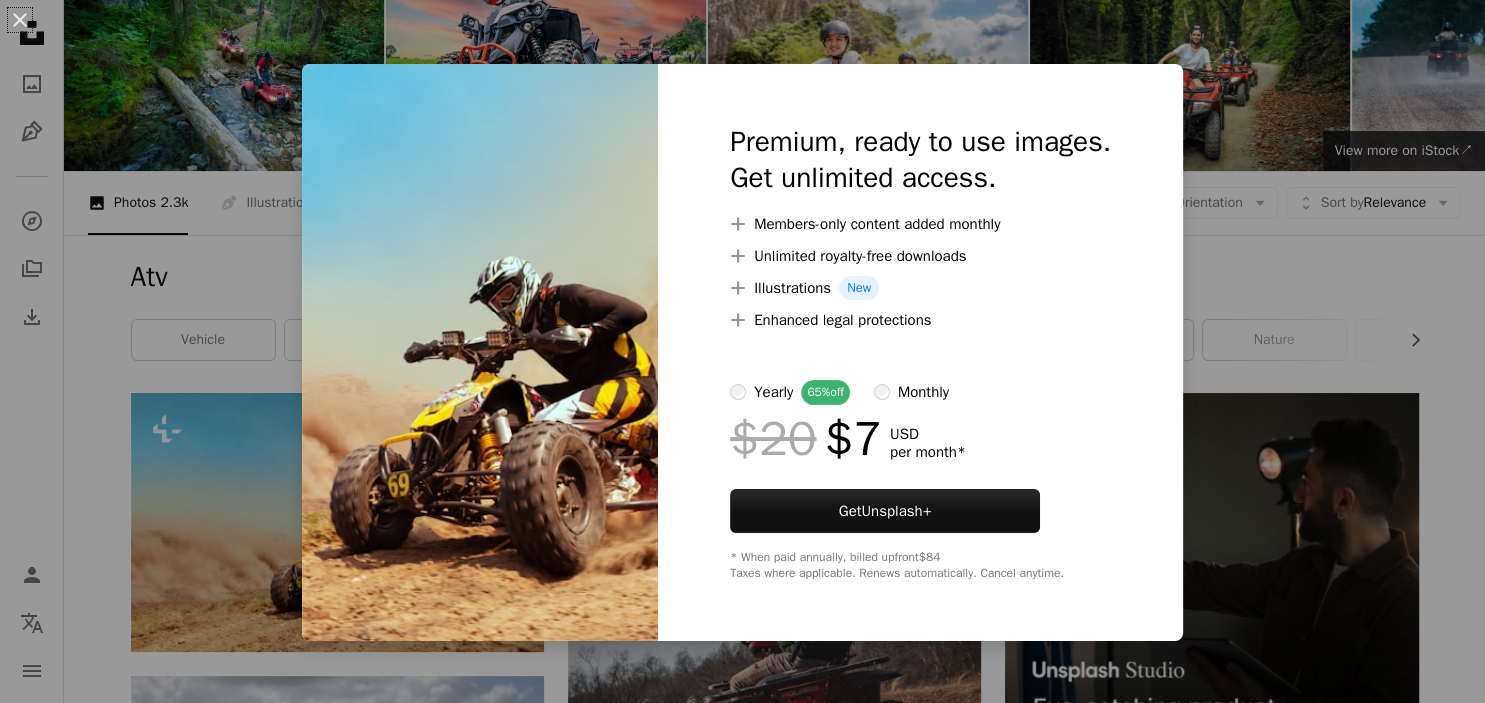 click on "An X shape Premium, ready to use images. Get unlimited access. A plus sign Members-only content added monthly A plus sign Unlimited royalty-free downloads A plus sign Illustrations  New A plus sign Enhanced legal protections yearly 65%  off monthly $20   $7 USD per month * Get  Unsplash+ * When paid annually, billed upfront  $84 Taxes where applicable. Renews automatically. Cancel anytime." at bounding box center (742, 351) 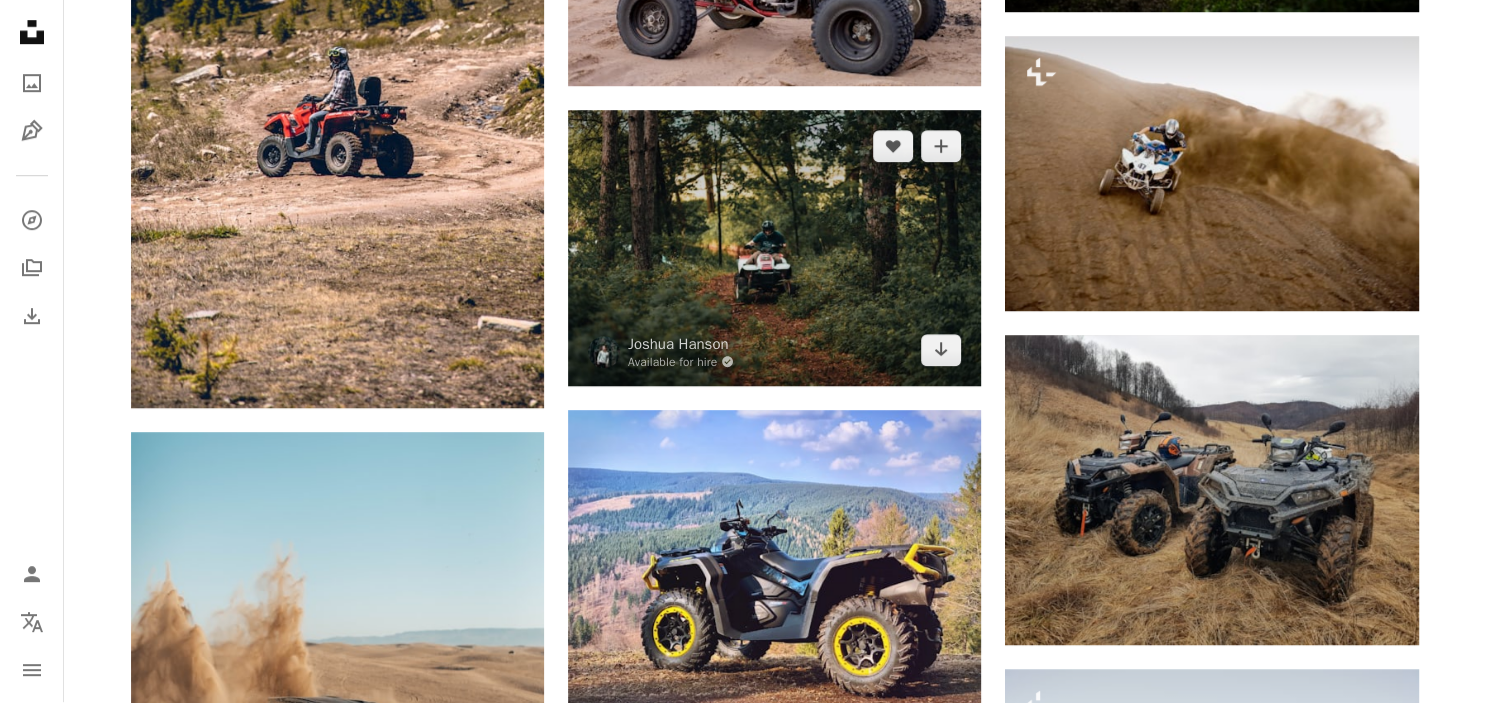 scroll, scrollTop: 1372, scrollLeft: 0, axis: vertical 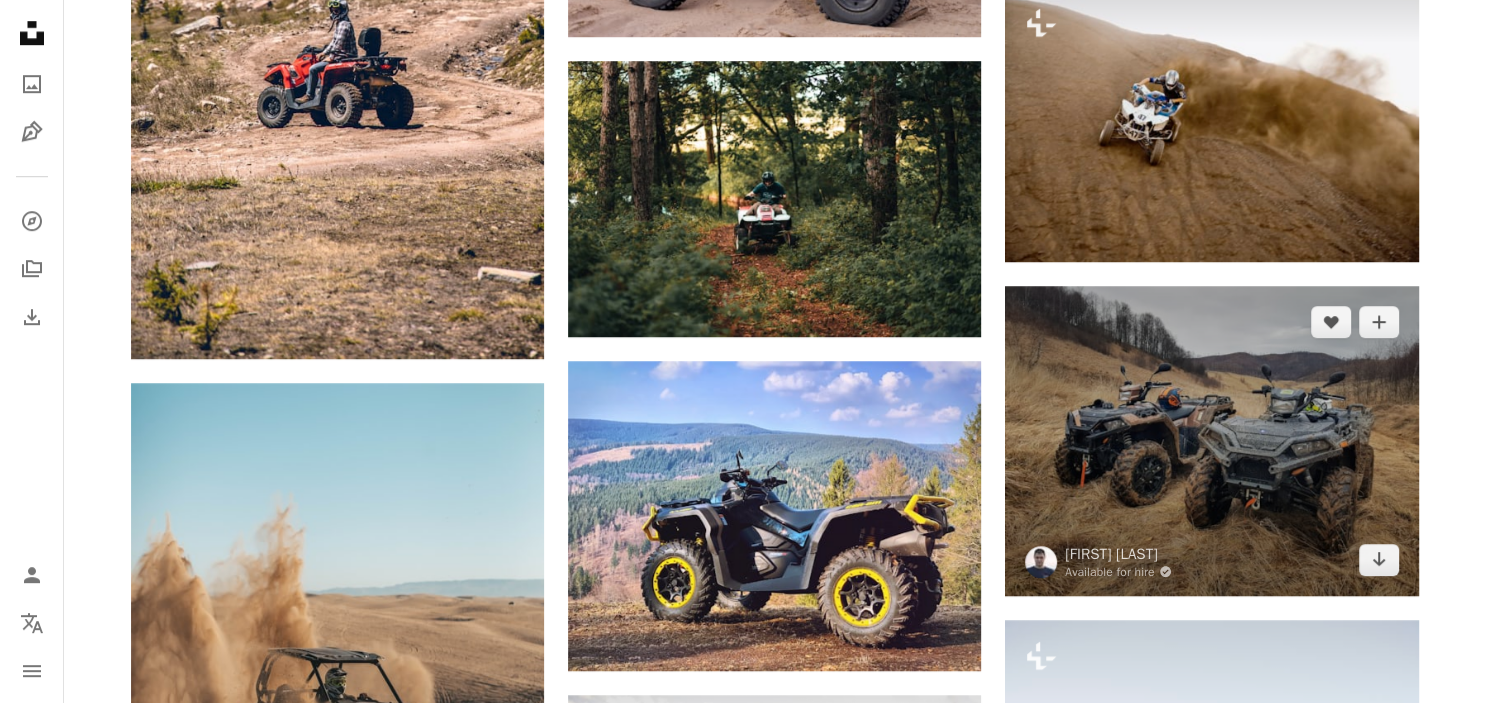 click at bounding box center [1211, 441] 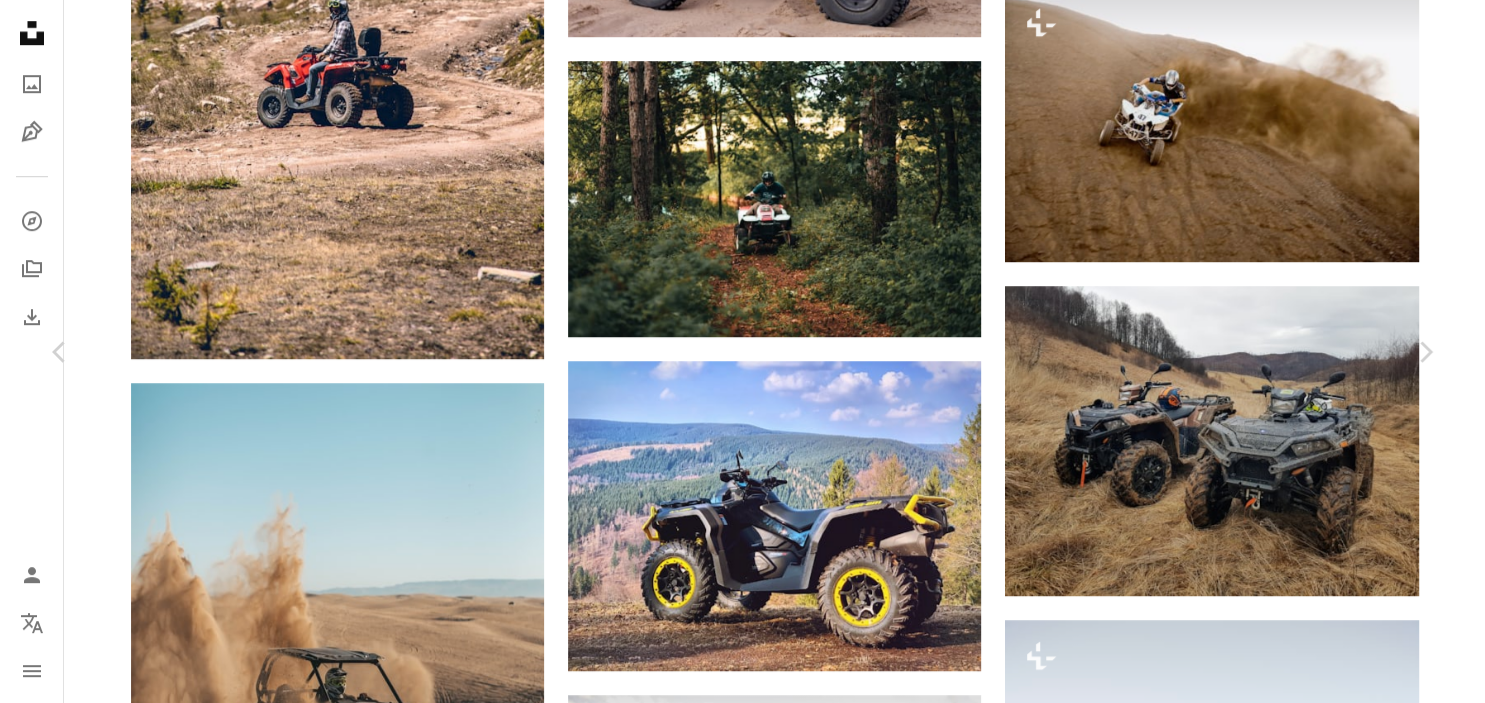 click on "Download free" at bounding box center [1236, 3343] 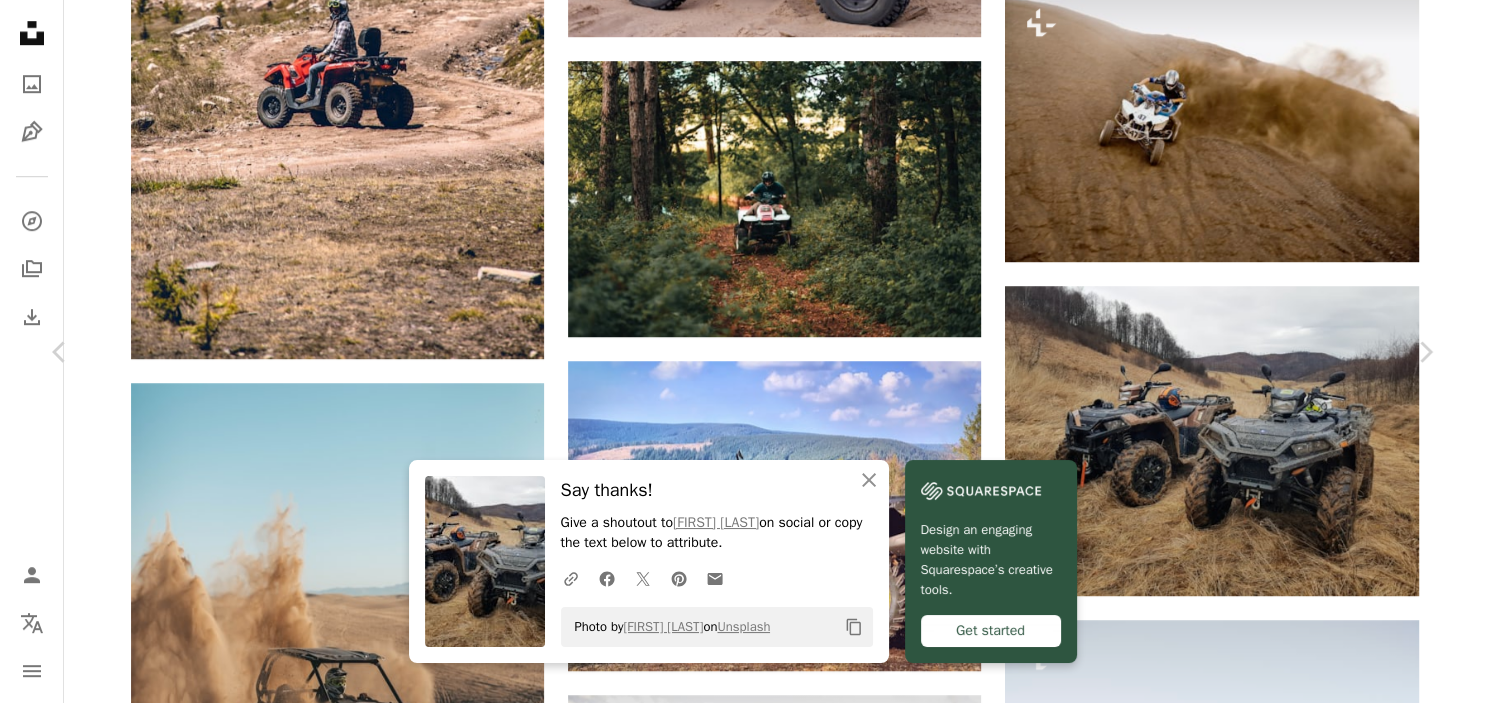 click on "An X shape" at bounding box center [20, 20] 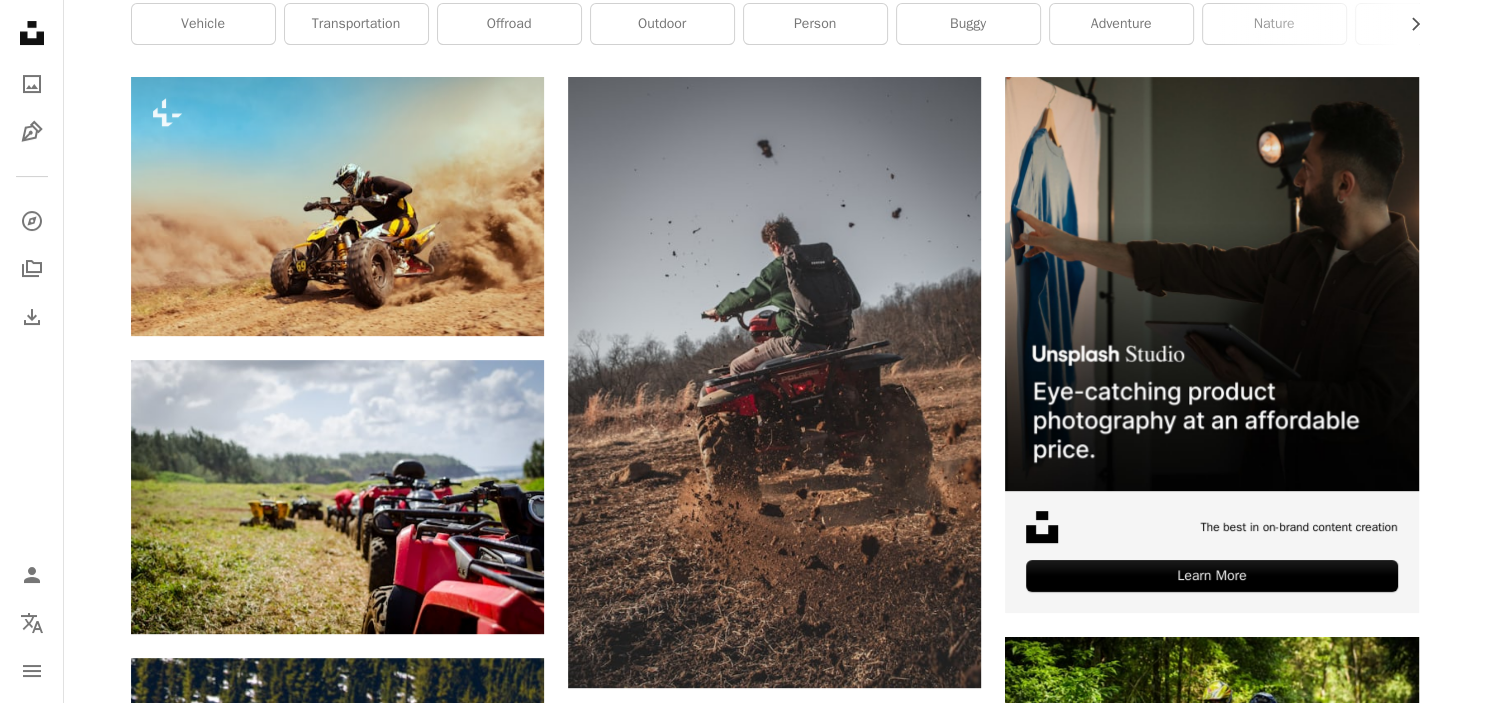 scroll, scrollTop: 0, scrollLeft: 0, axis: both 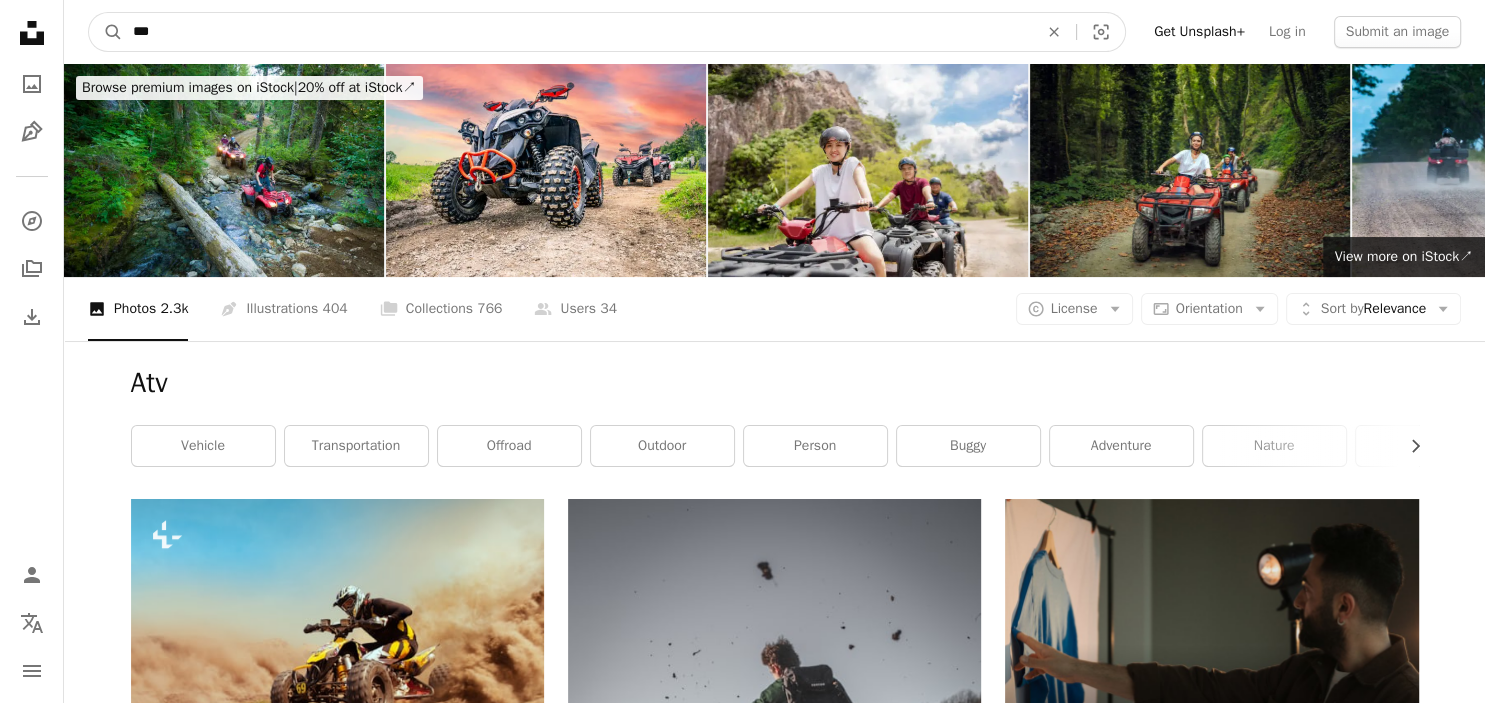 drag, startPoint x: 206, startPoint y: 36, endPoint x: -51, endPoint y: 29, distance: 257.0953 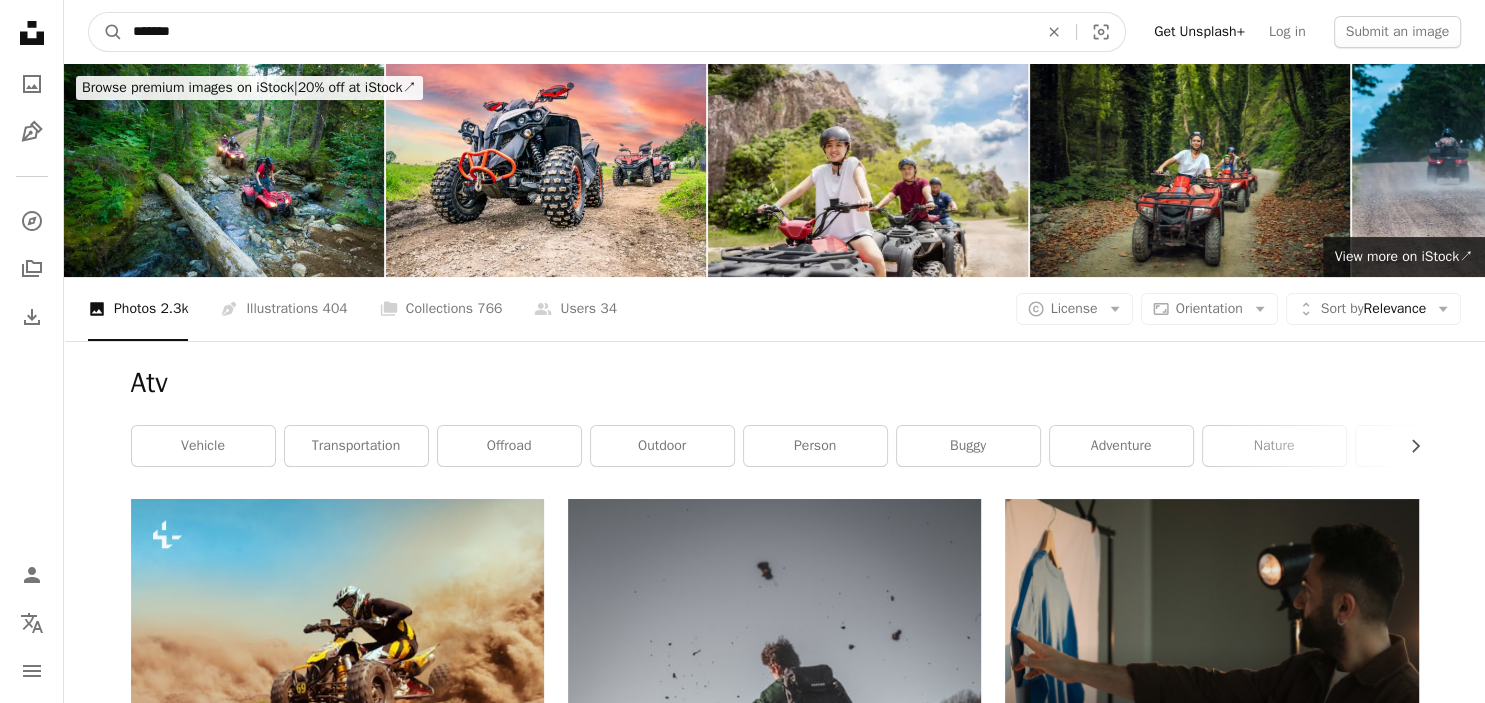 type on "*******" 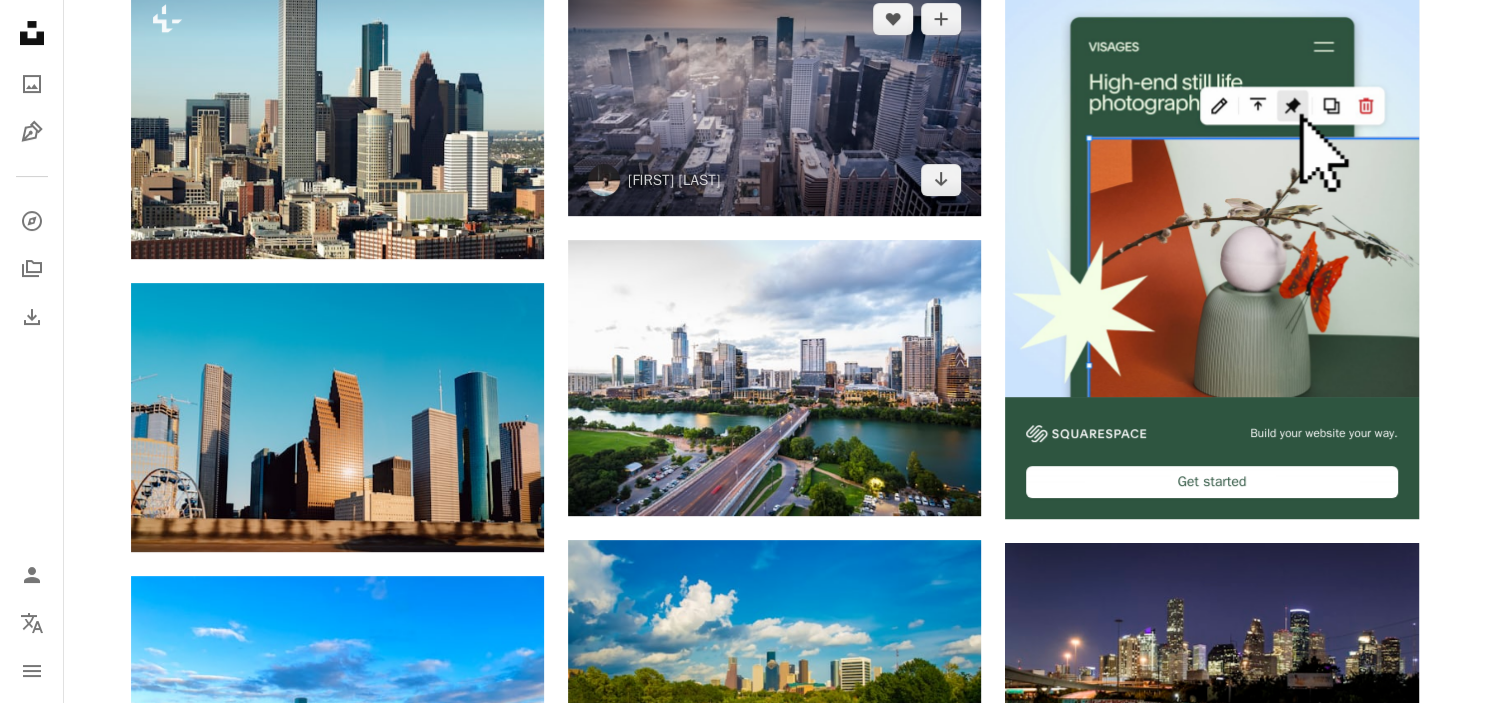 scroll, scrollTop: 528, scrollLeft: 0, axis: vertical 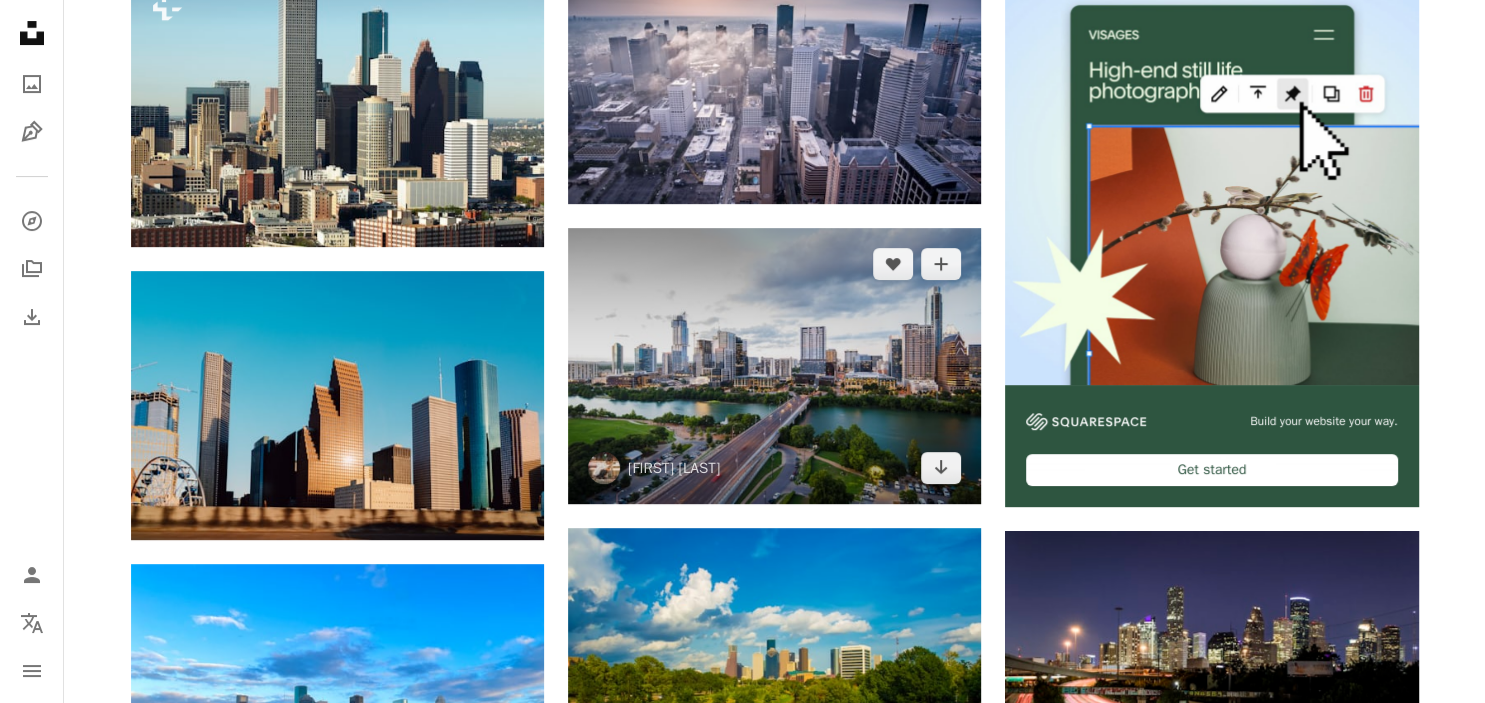 click at bounding box center [774, 366] 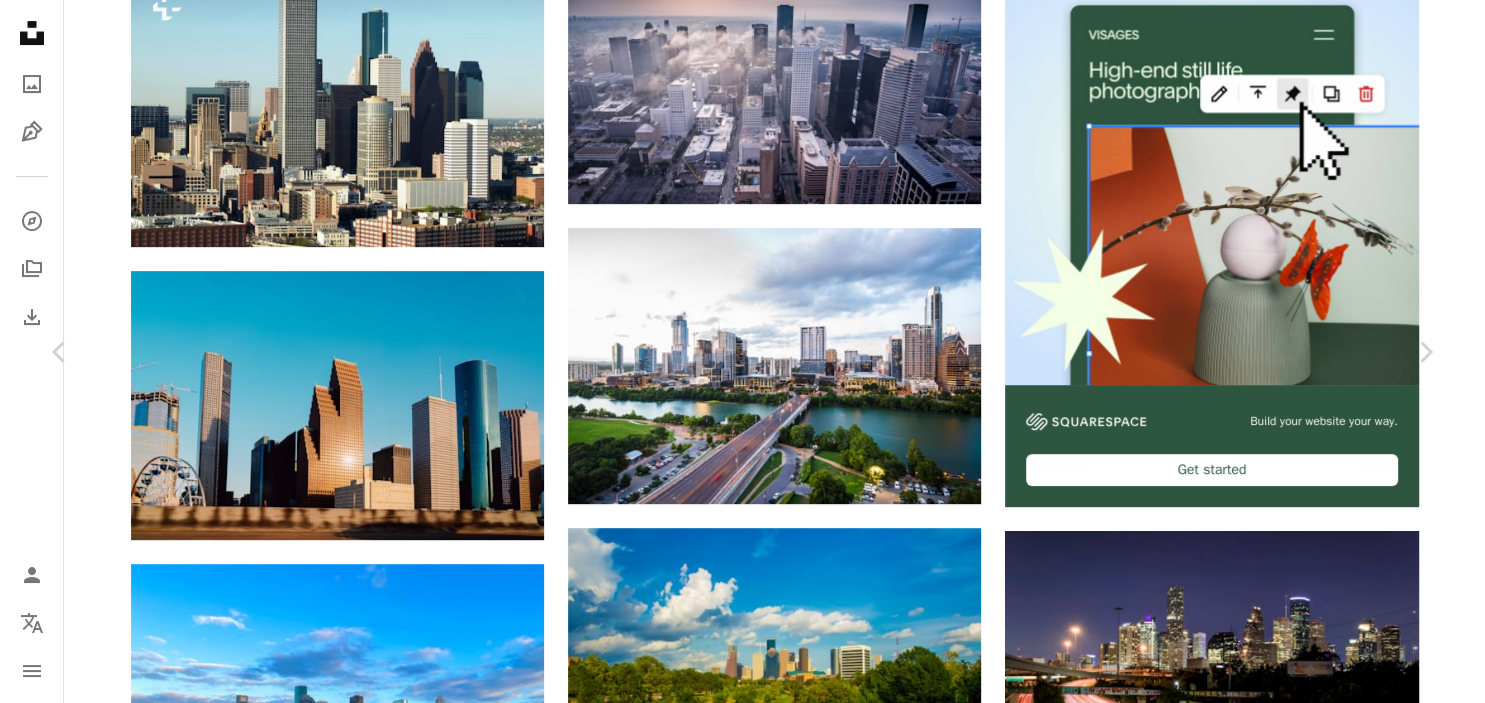 click on "Download free" at bounding box center [1236, 3725] 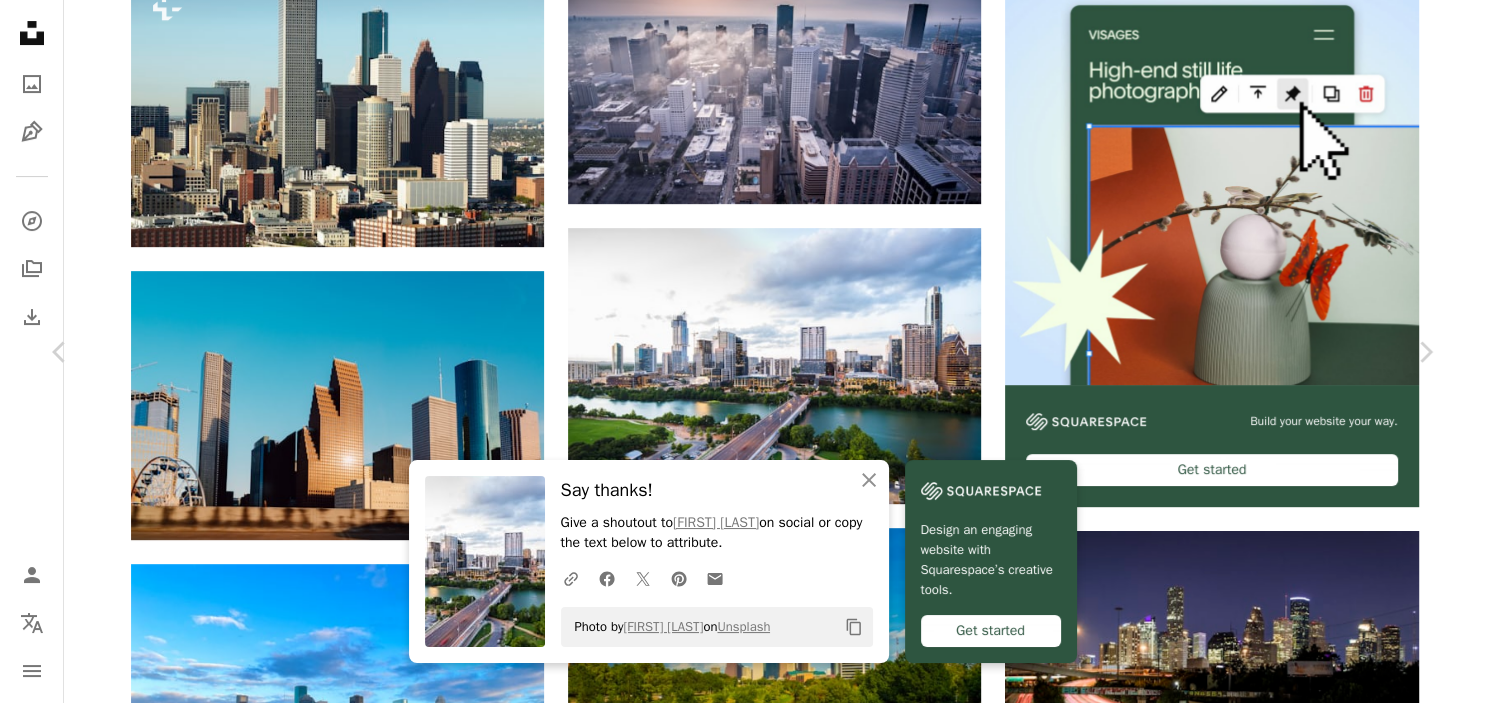 click on "An X shape" at bounding box center [20, 20] 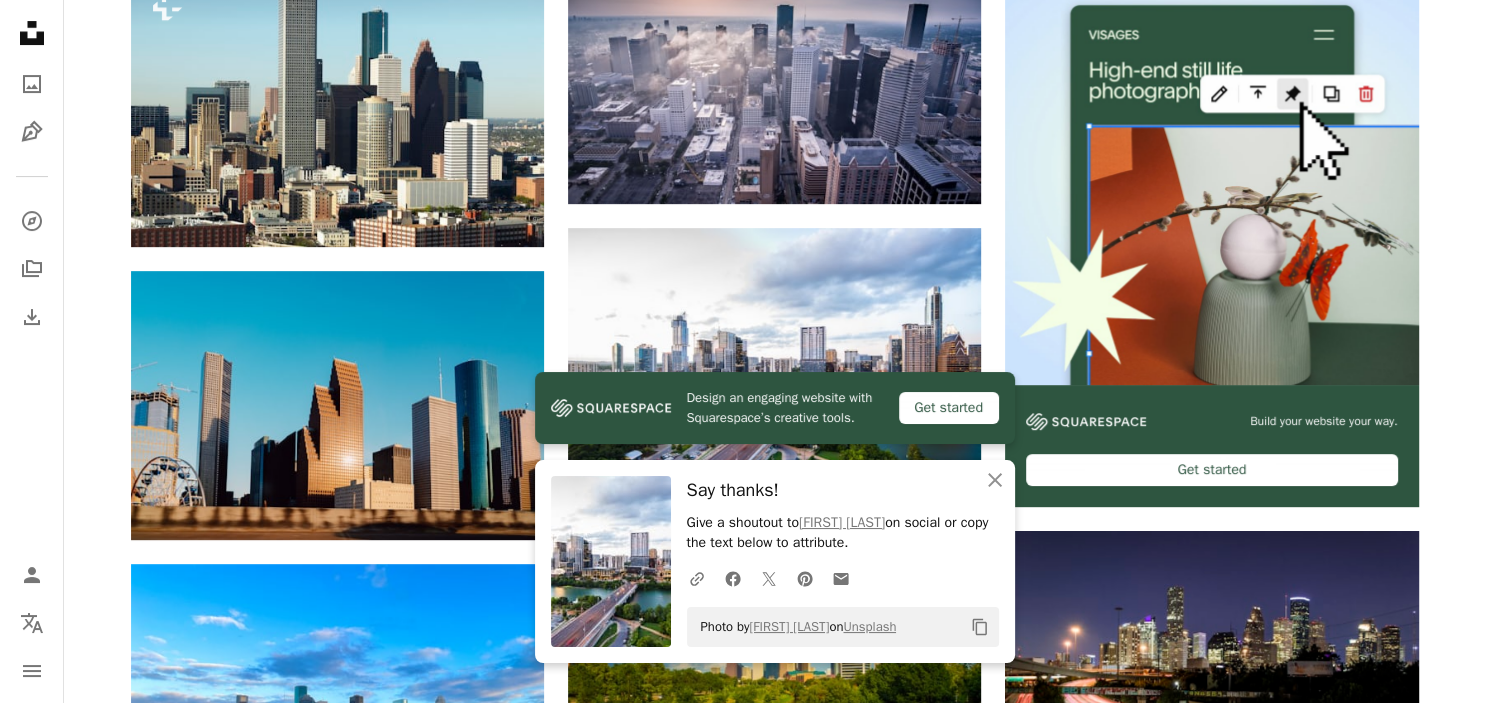 scroll, scrollTop: 0, scrollLeft: 0, axis: both 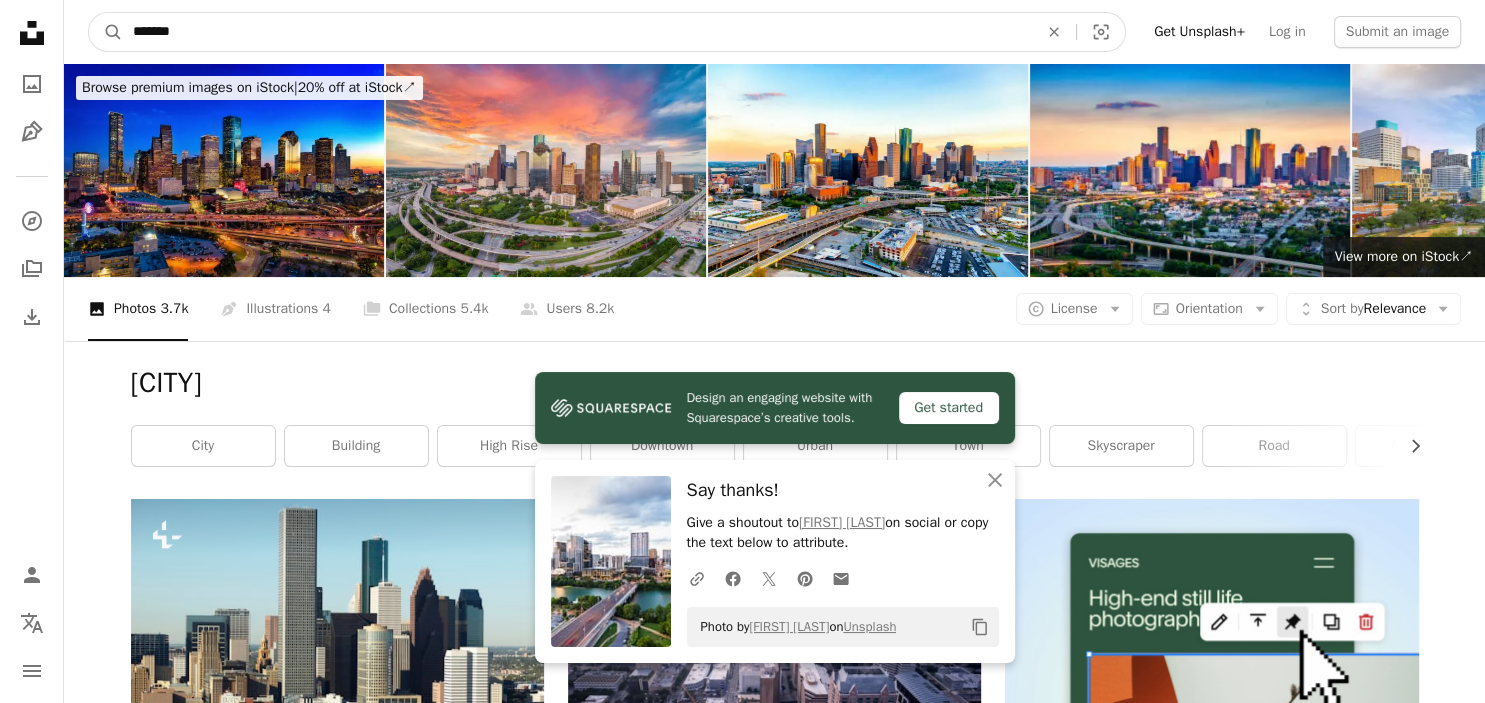 drag, startPoint x: 314, startPoint y: 39, endPoint x: 64, endPoint y: 33, distance: 250.07199 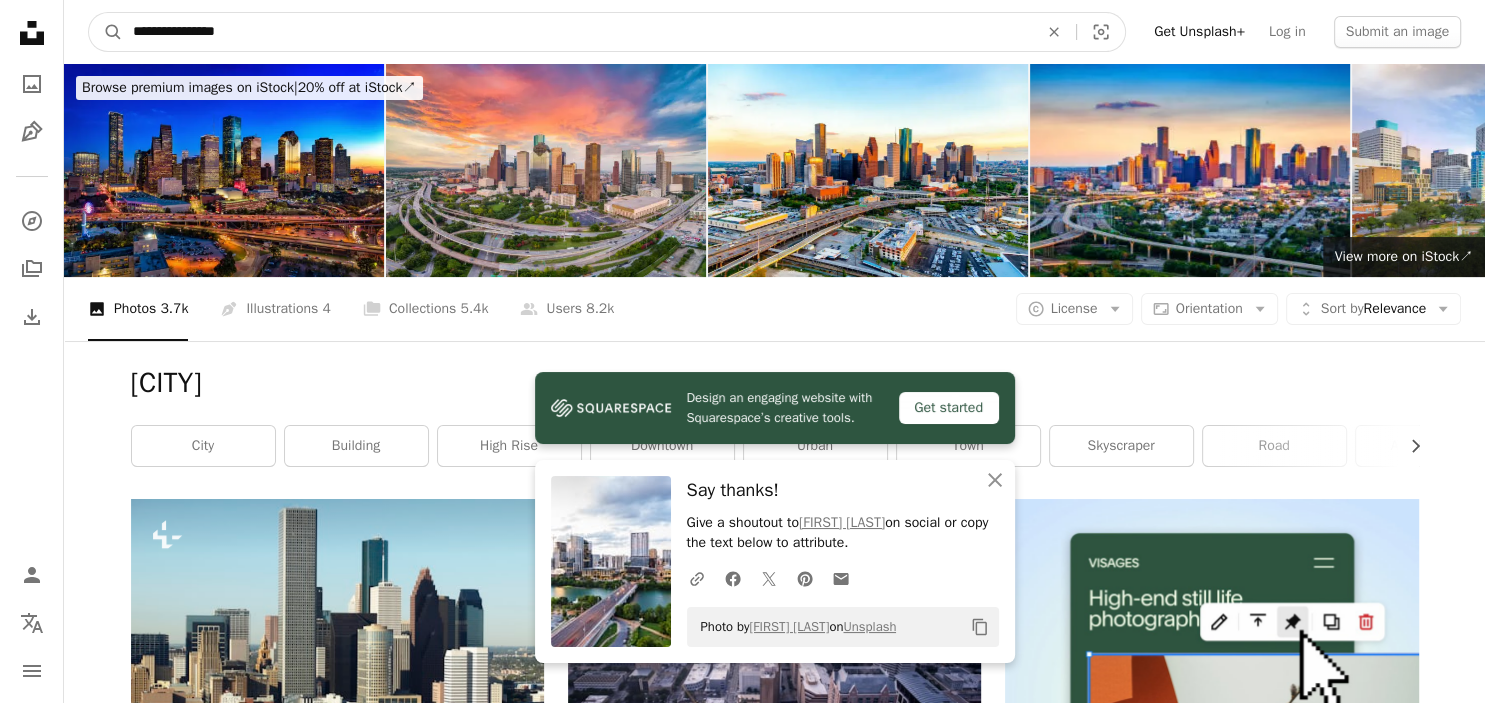 type on "**********" 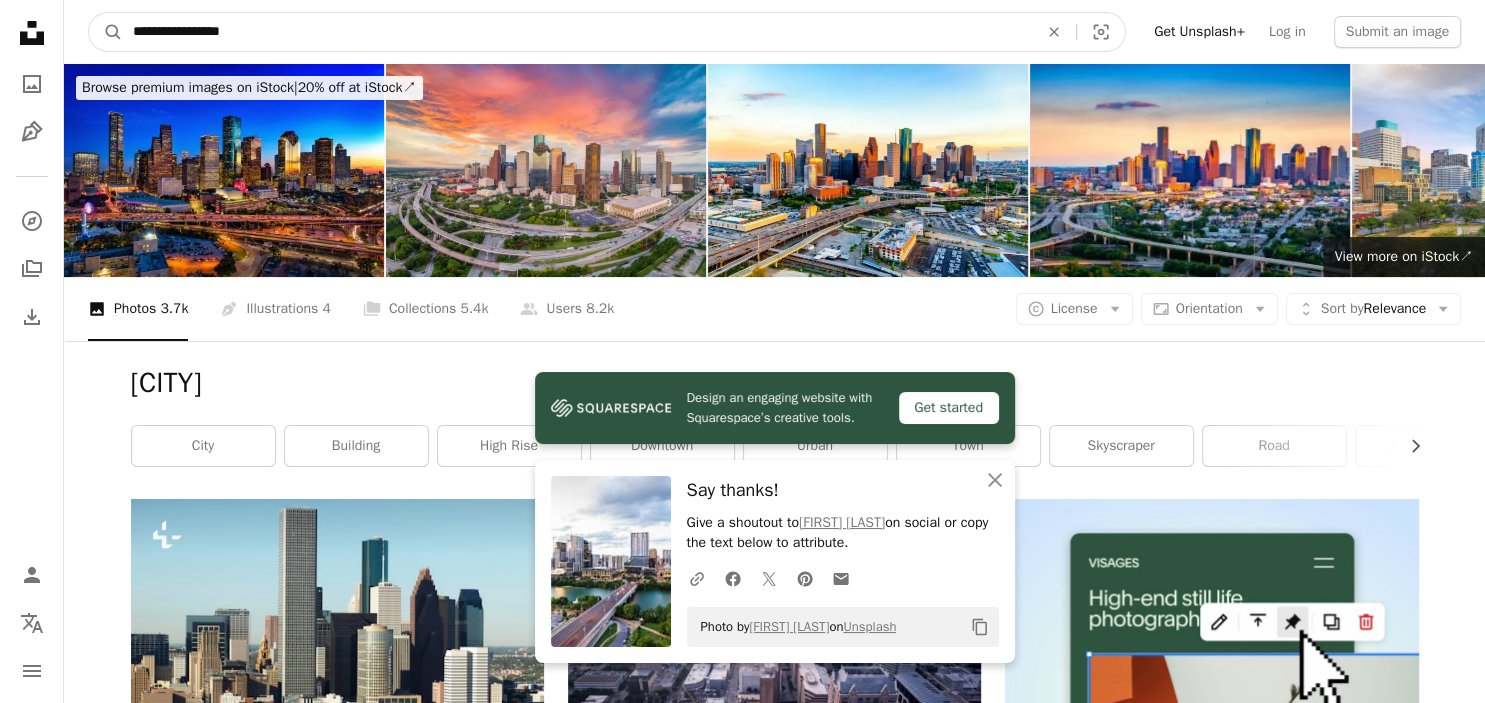 click on "A magnifying glass" at bounding box center (106, 32) 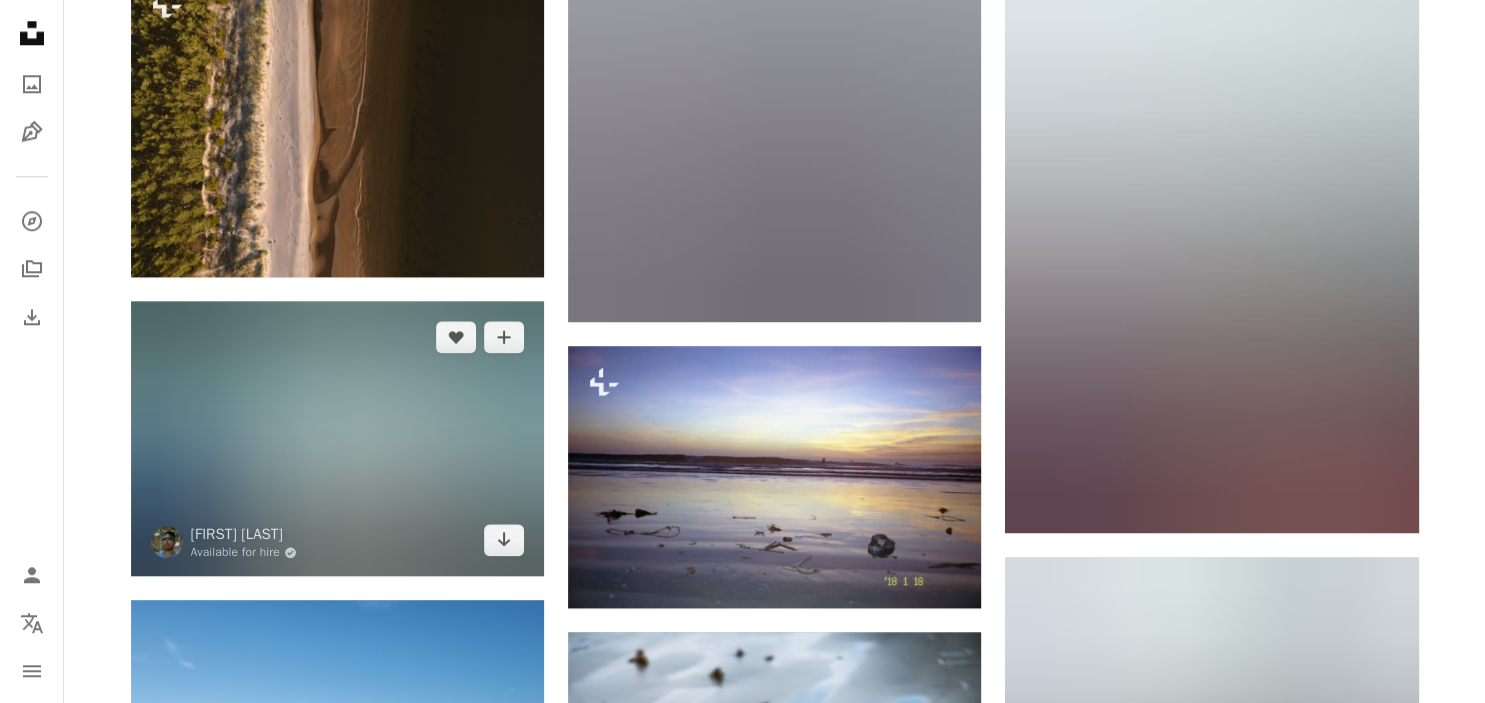 scroll, scrollTop: 2006, scrollLeft: 0, axis: vertical 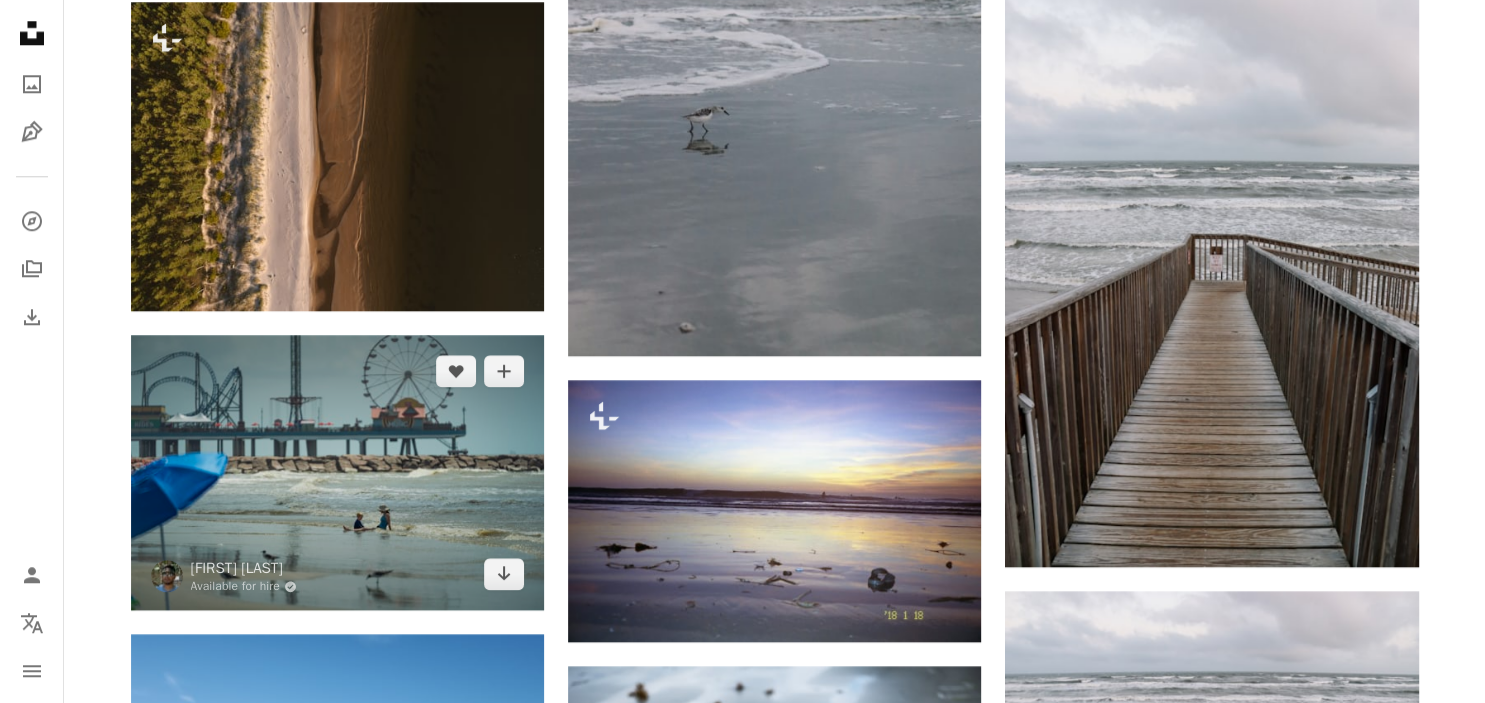 click at bounding box center (337, 472) 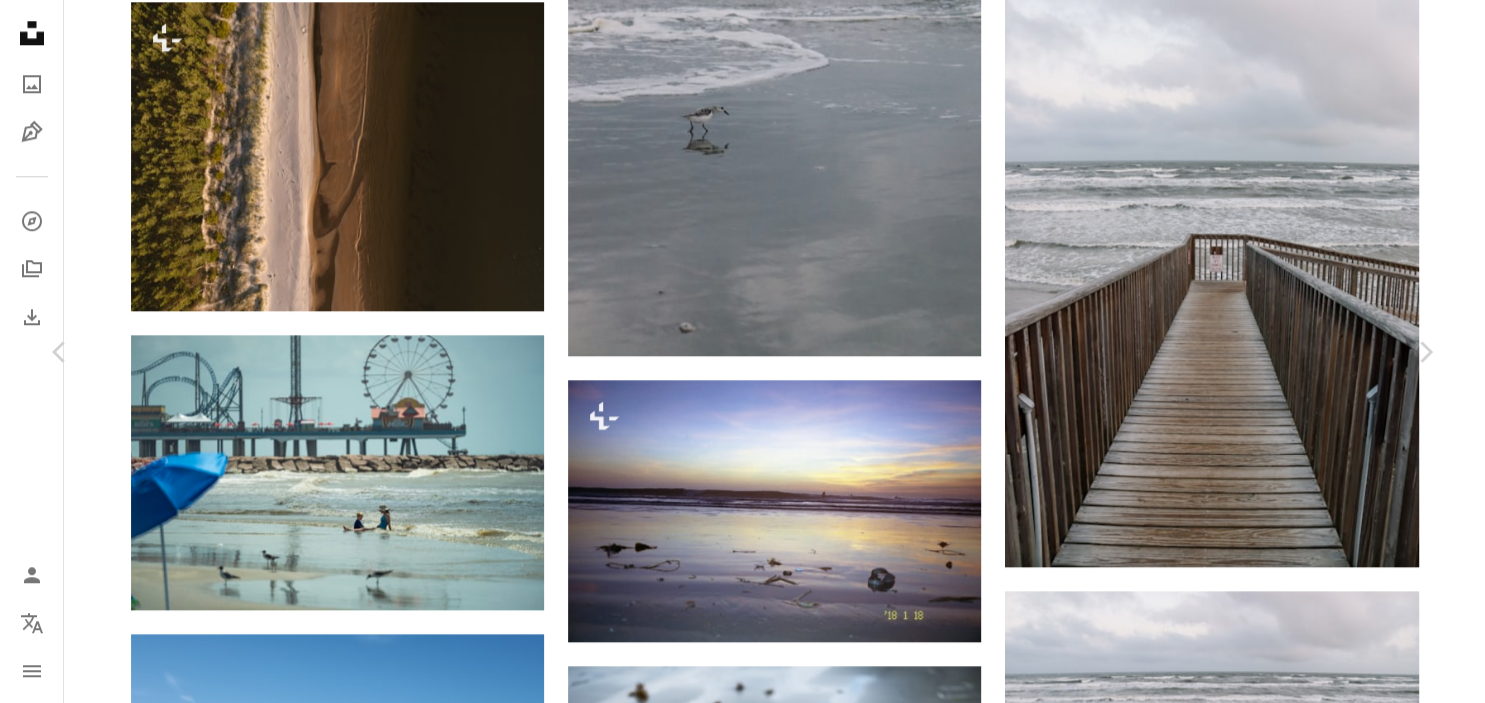 click on "An X shape" at bounding box center (20, 20) 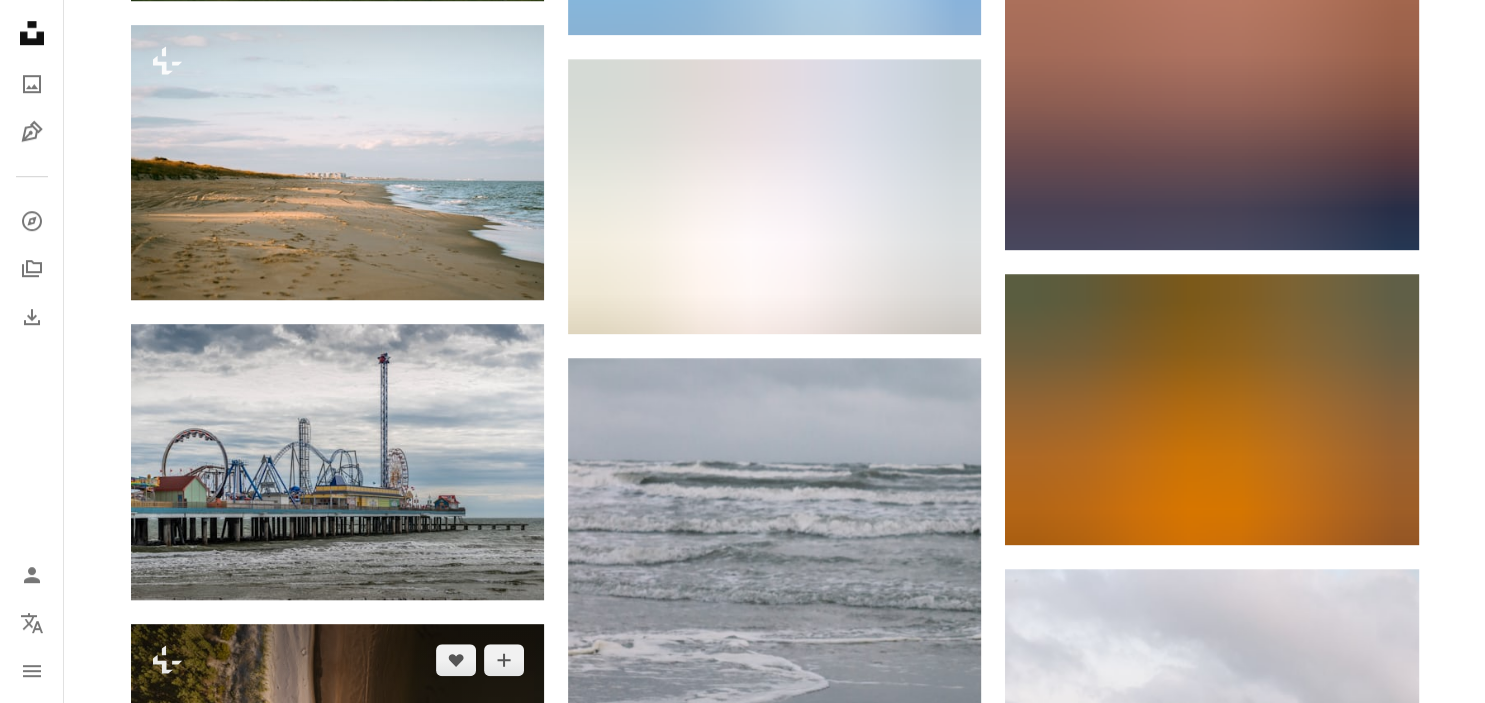 scroll, scrollTop: 1372, scrollLeft: 0, axis: vertical 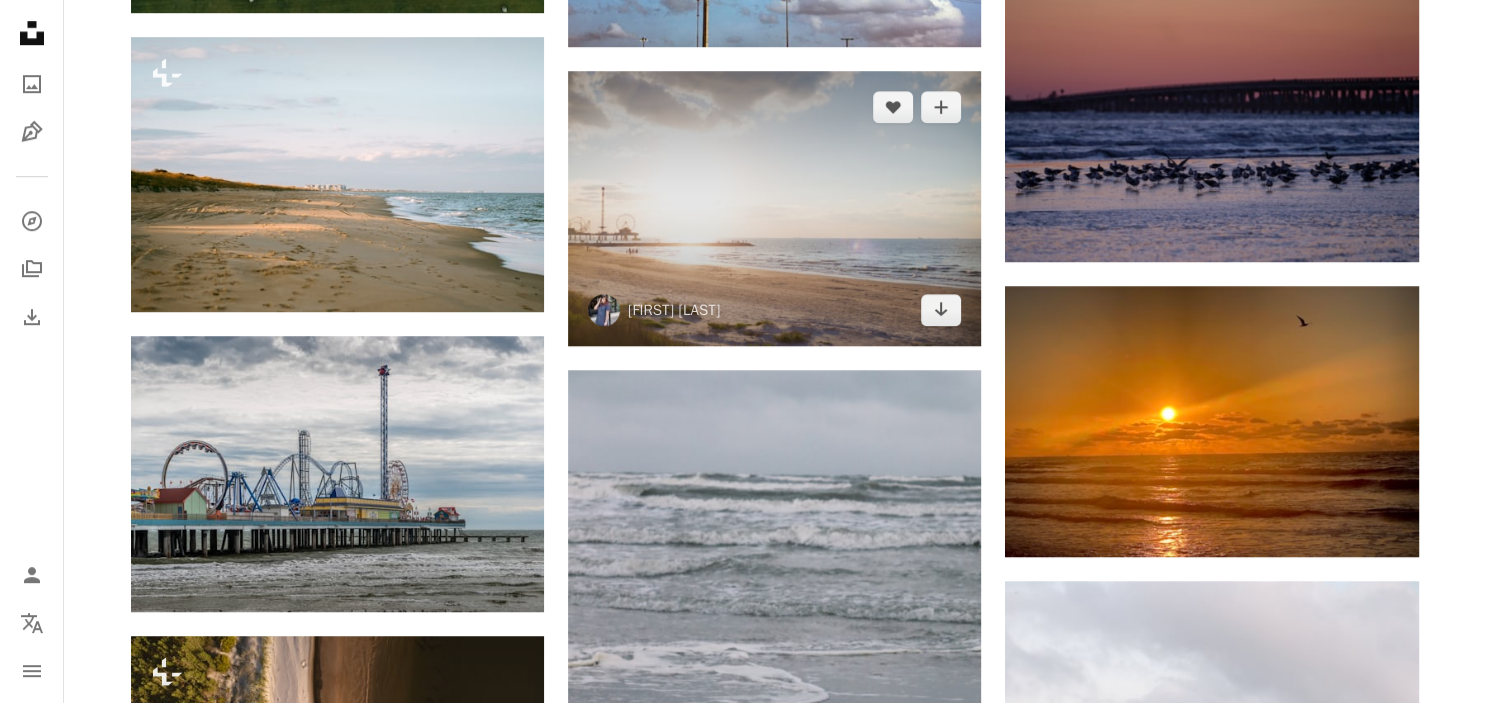click at bounding box center (774, 208) 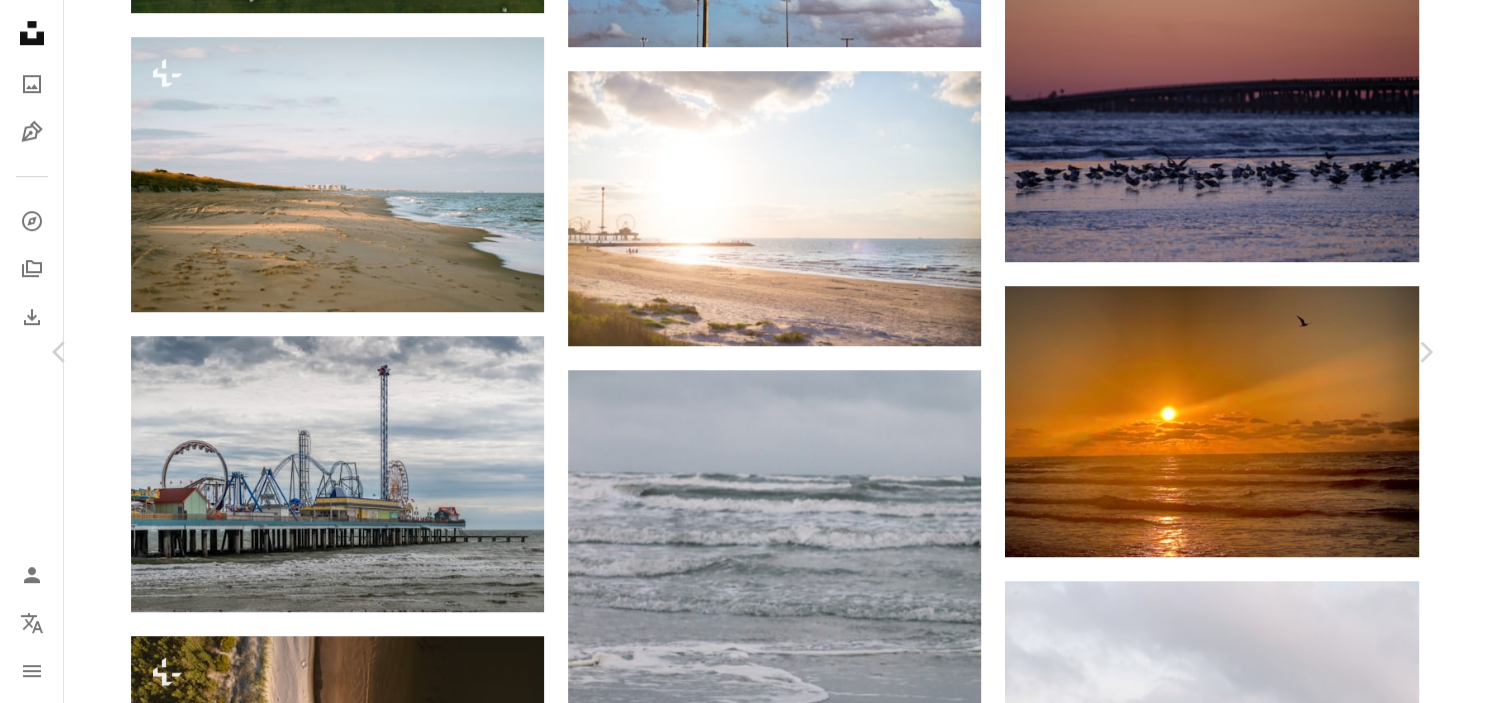 click on "Download free" at bounding box center (1236, 5862) 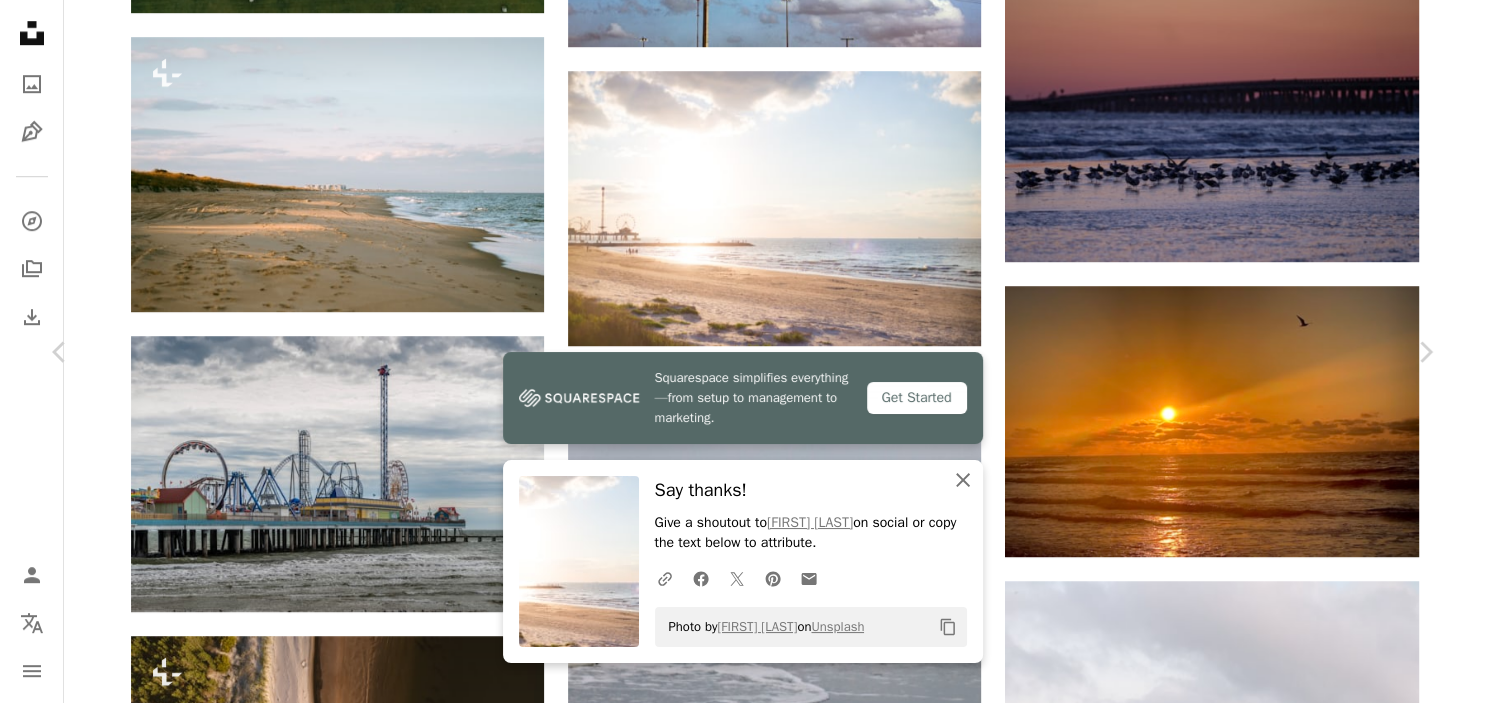 click on "An X shape" 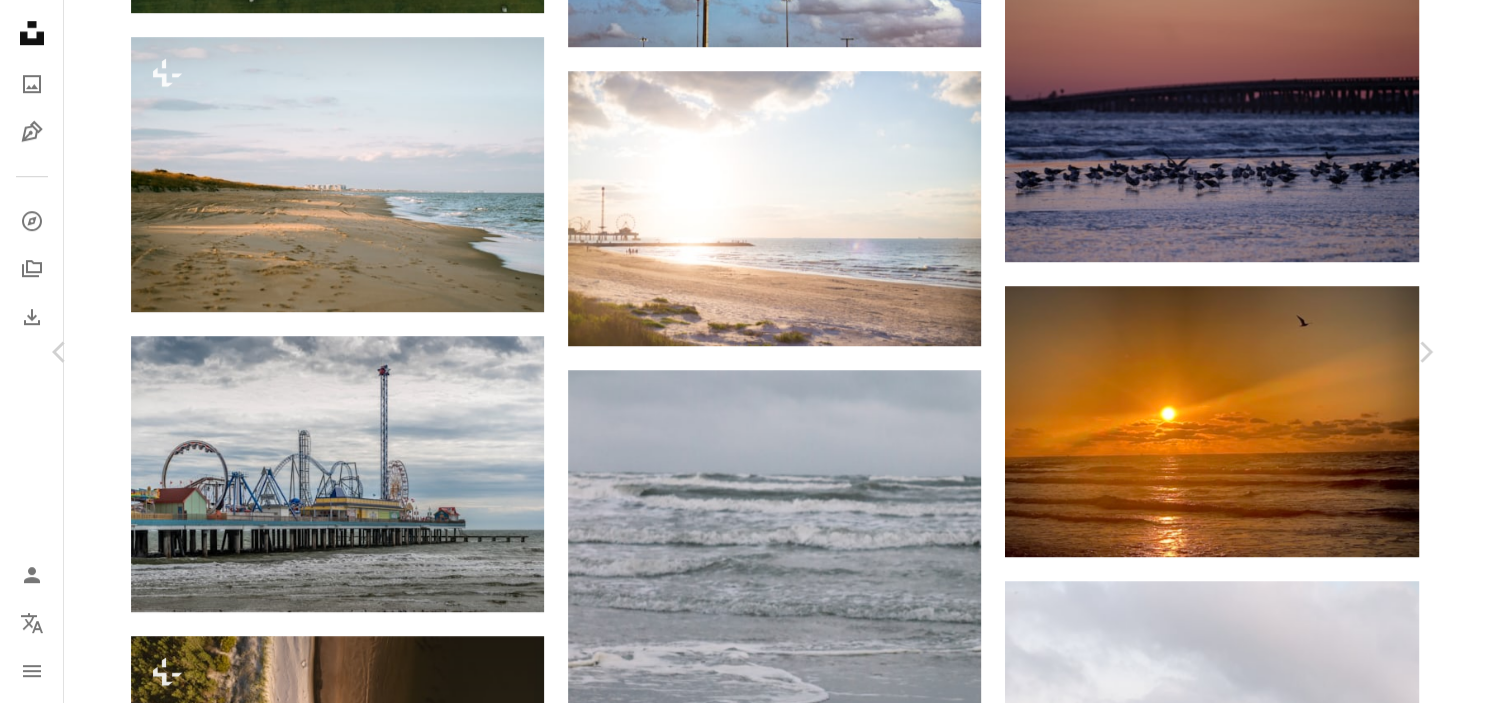 click on "An X shape" at bounding box center [20, 20] 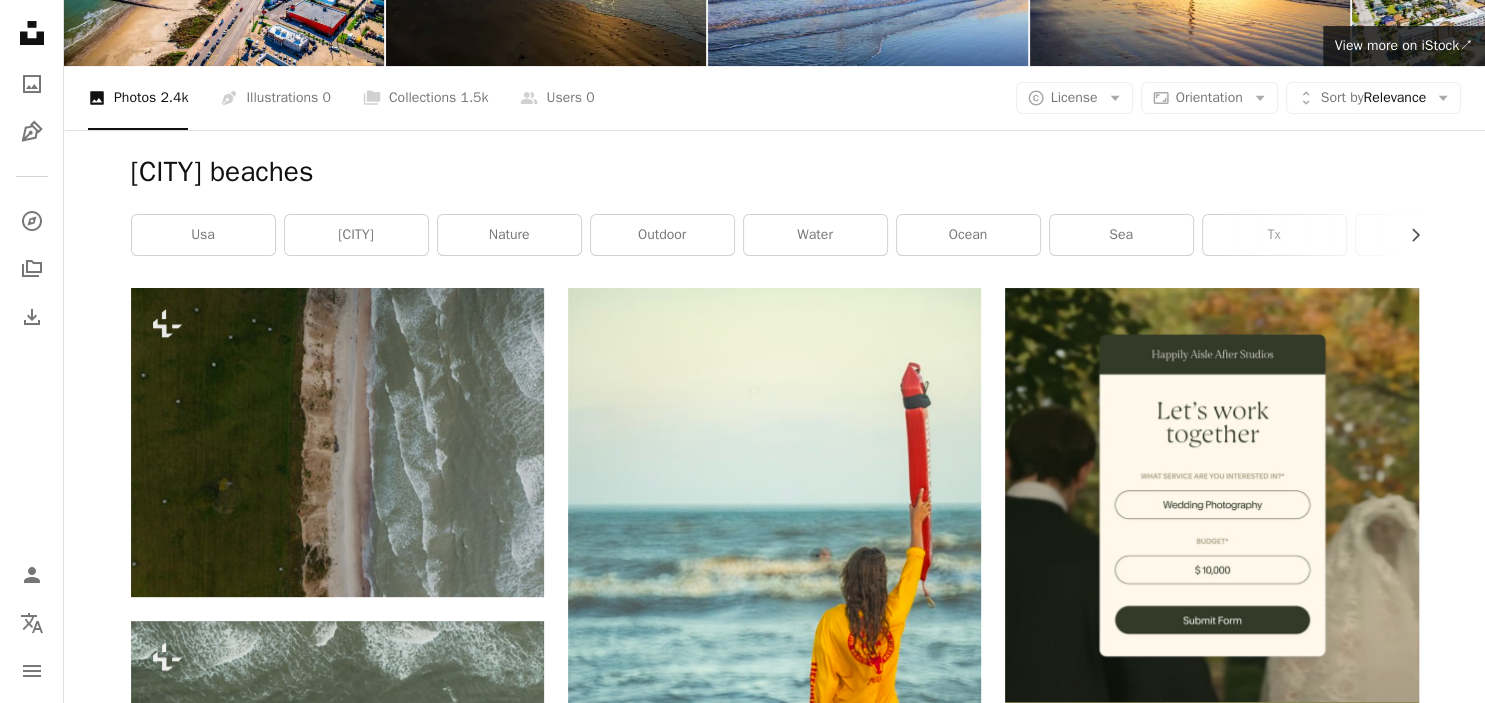 scroll, scrollTop: 0, scrollLeft: 0, axis: both 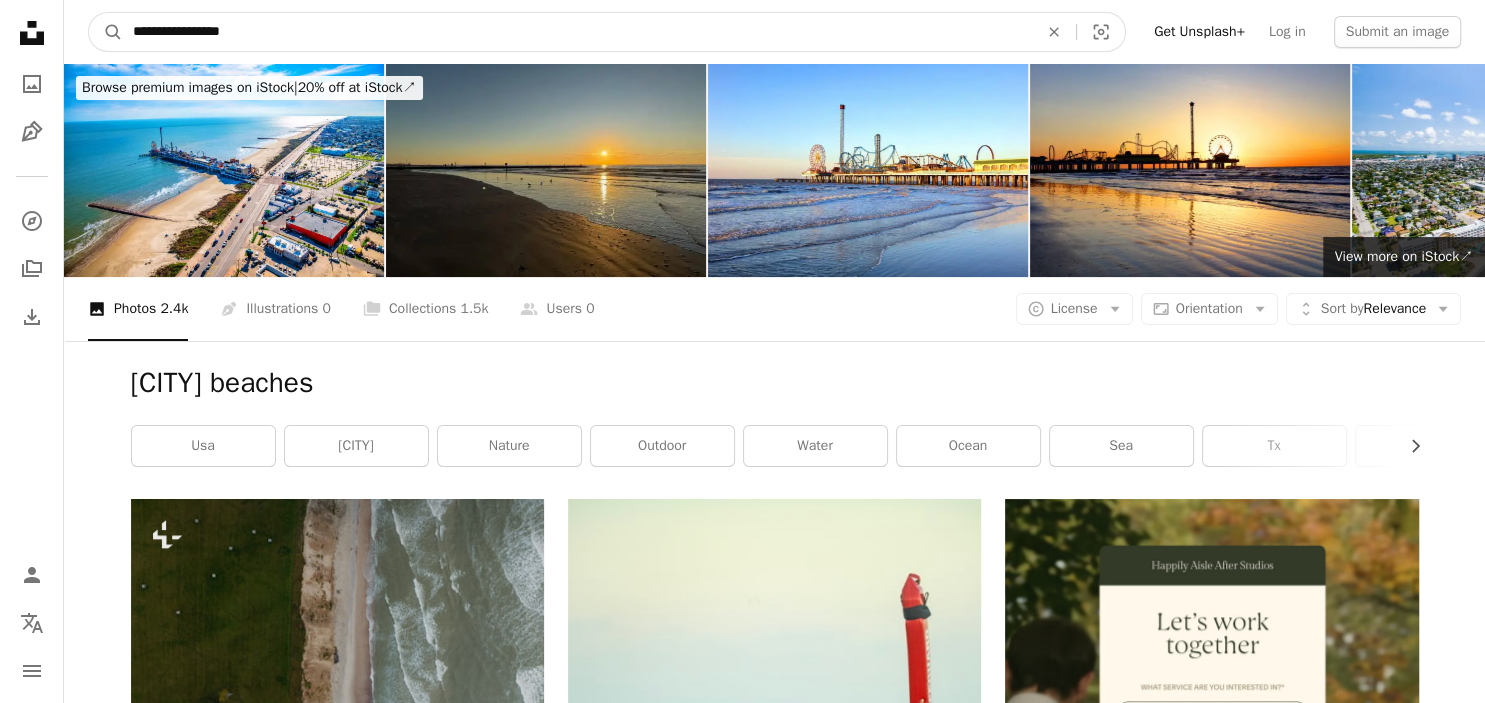 drag, startPoint x: 249, startPoint y: 25, endPoint x: 121, endPoint y: 24, distance: 128.0039 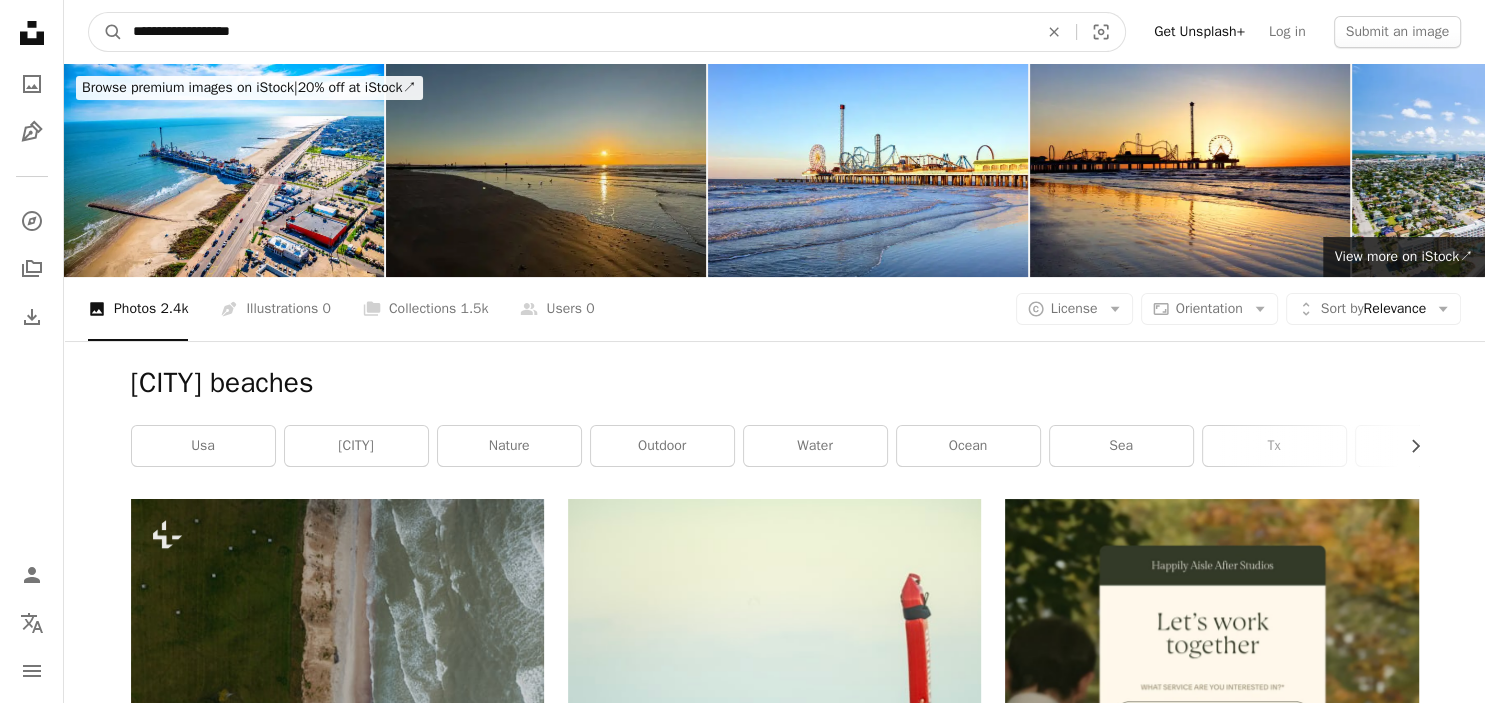 type on "**********" 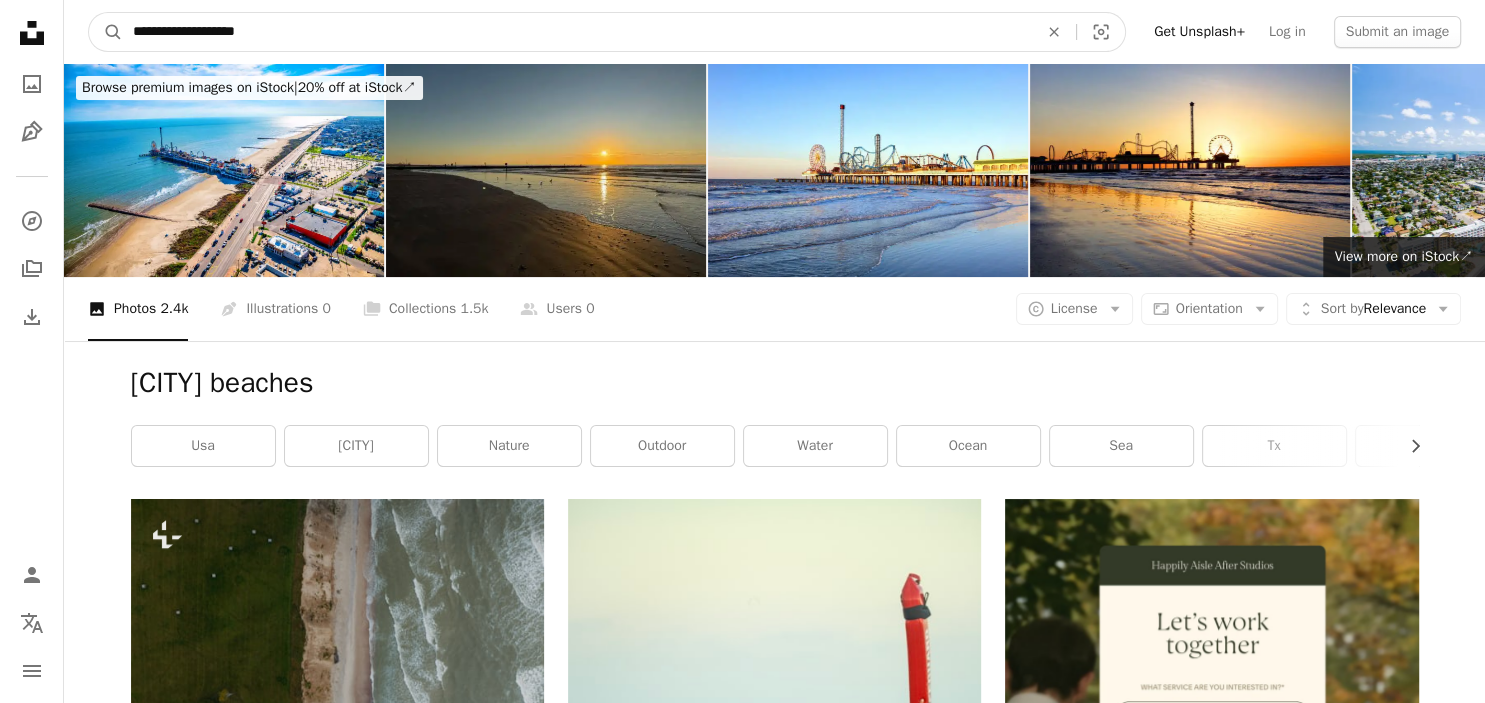 click on "A magnifying glass" at bounding box center (106, 32) 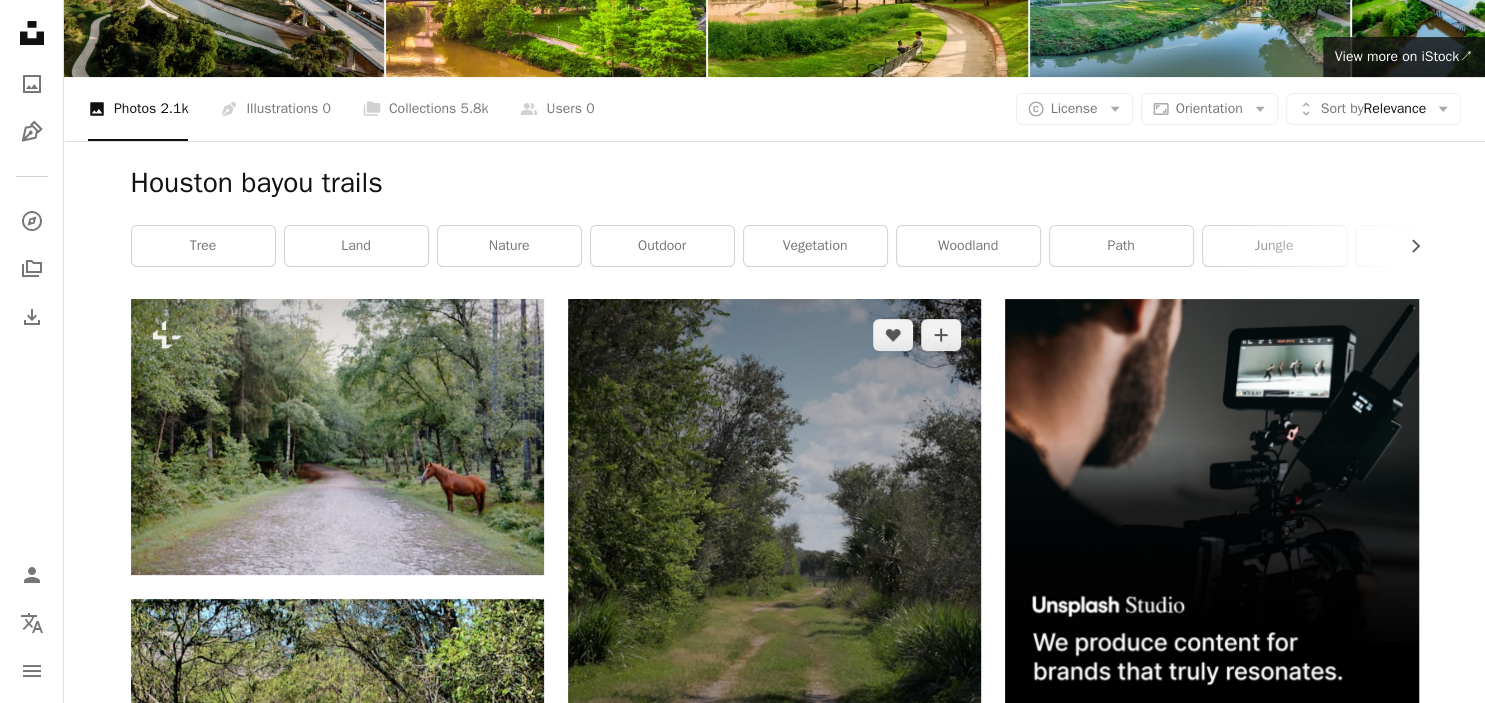 scroll, scrollTop: 0, scrollLeft: 0, axis: both 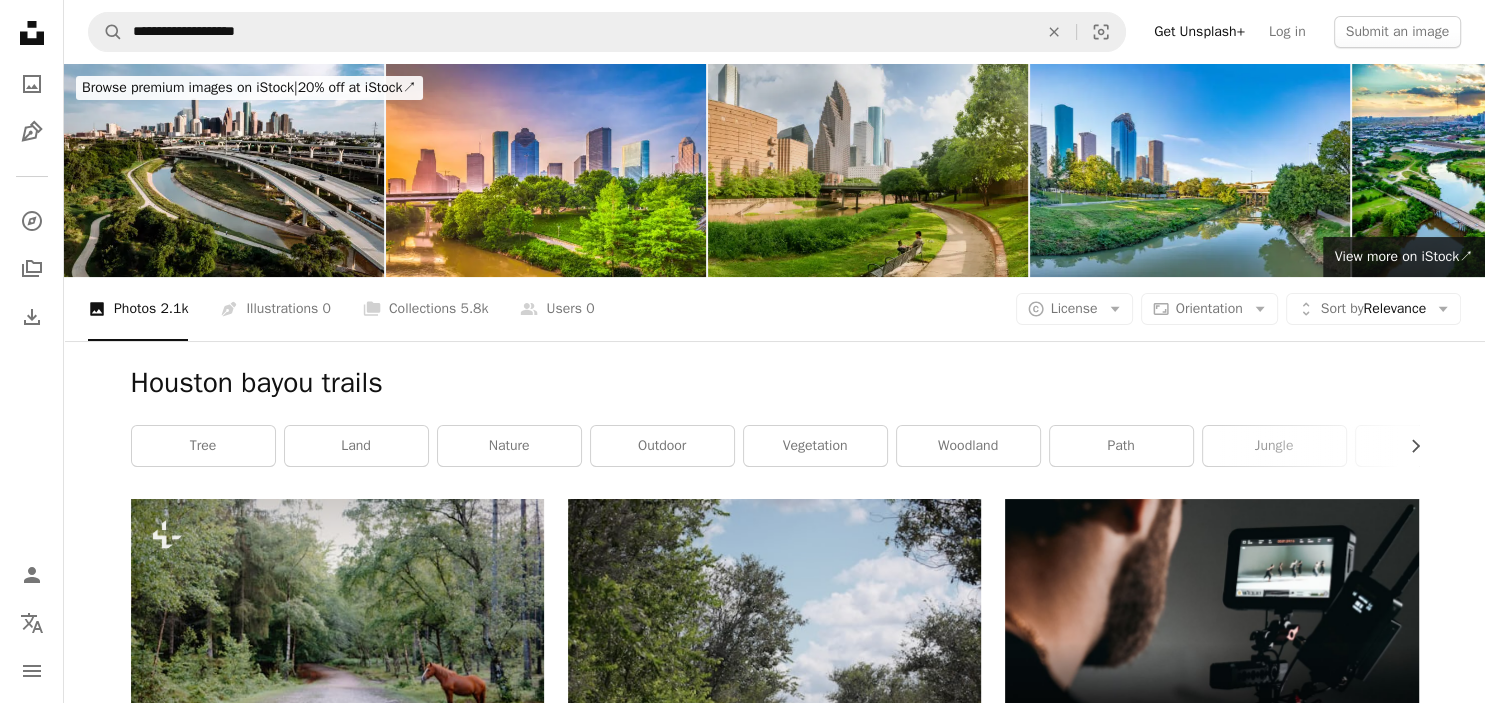 click at bounding box center (868, 170) 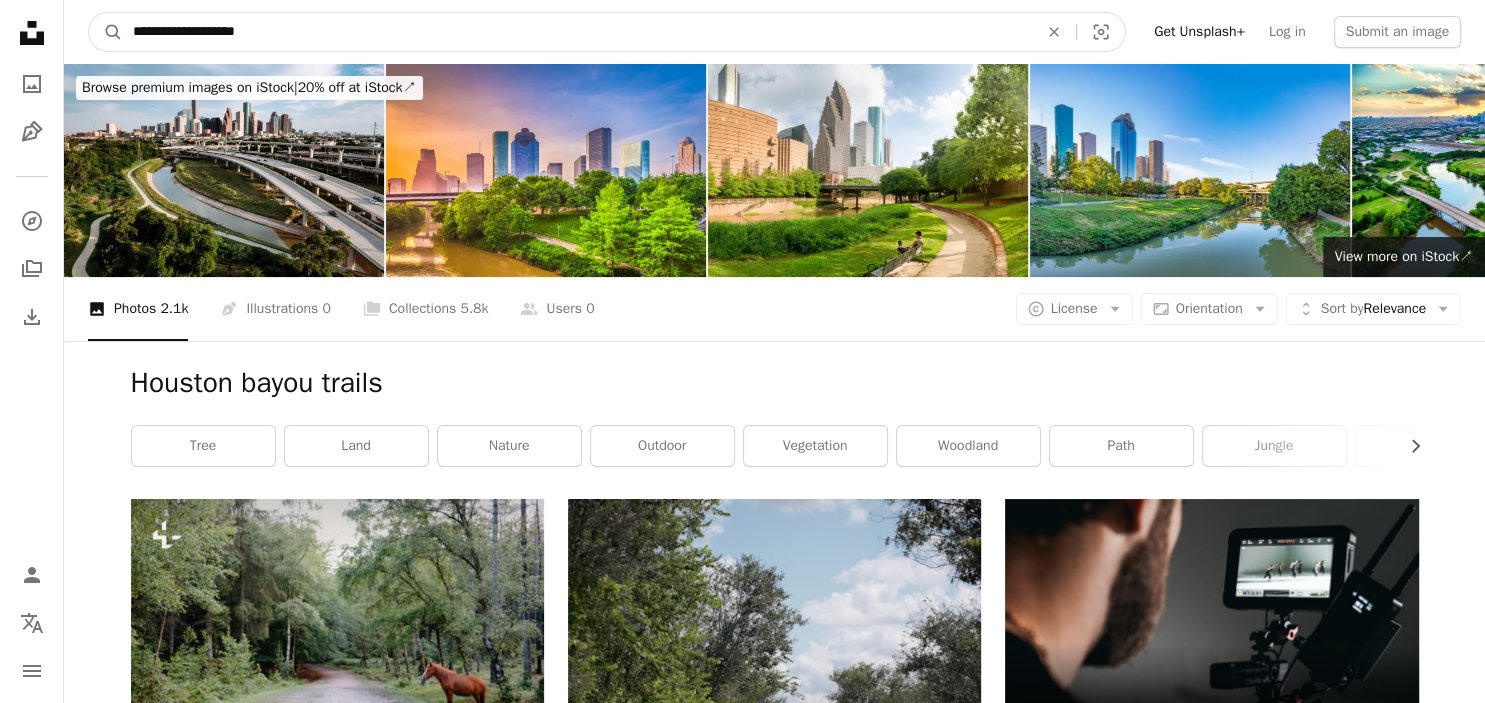 drag, startPoint x: 285, startPoint y: 38, endPoint x: 197, endPoint y: 34, distance: 88.09086 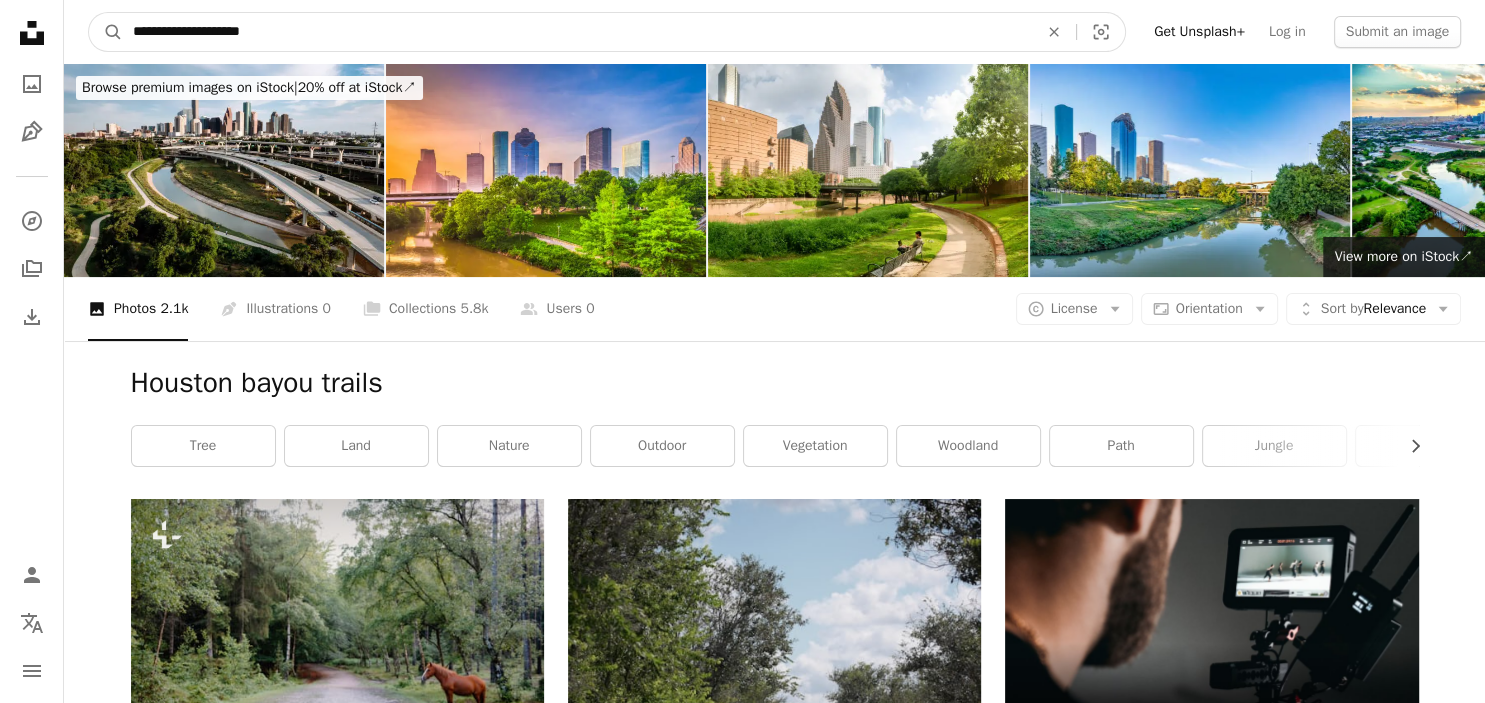type on "**********" 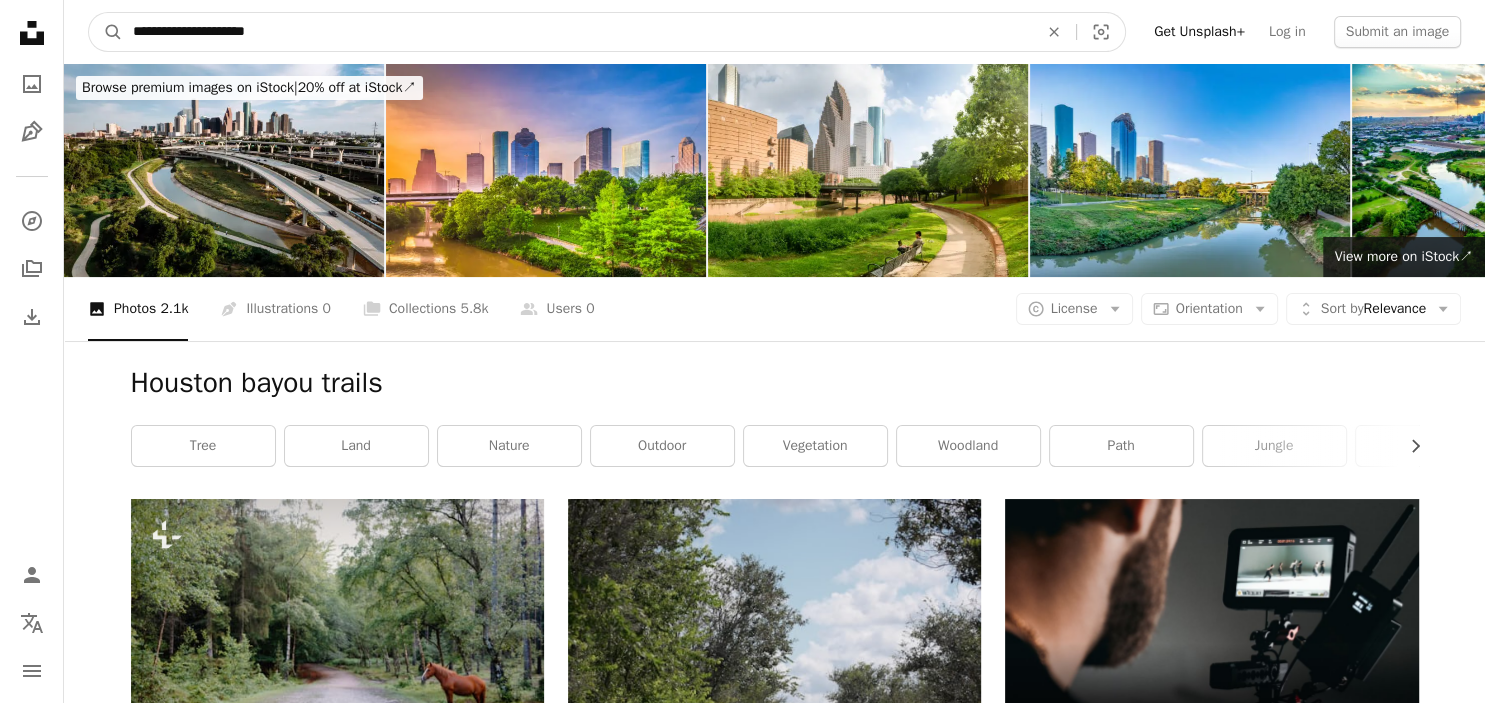 click on "A magnifying glass" at bounding box center [106, 32] 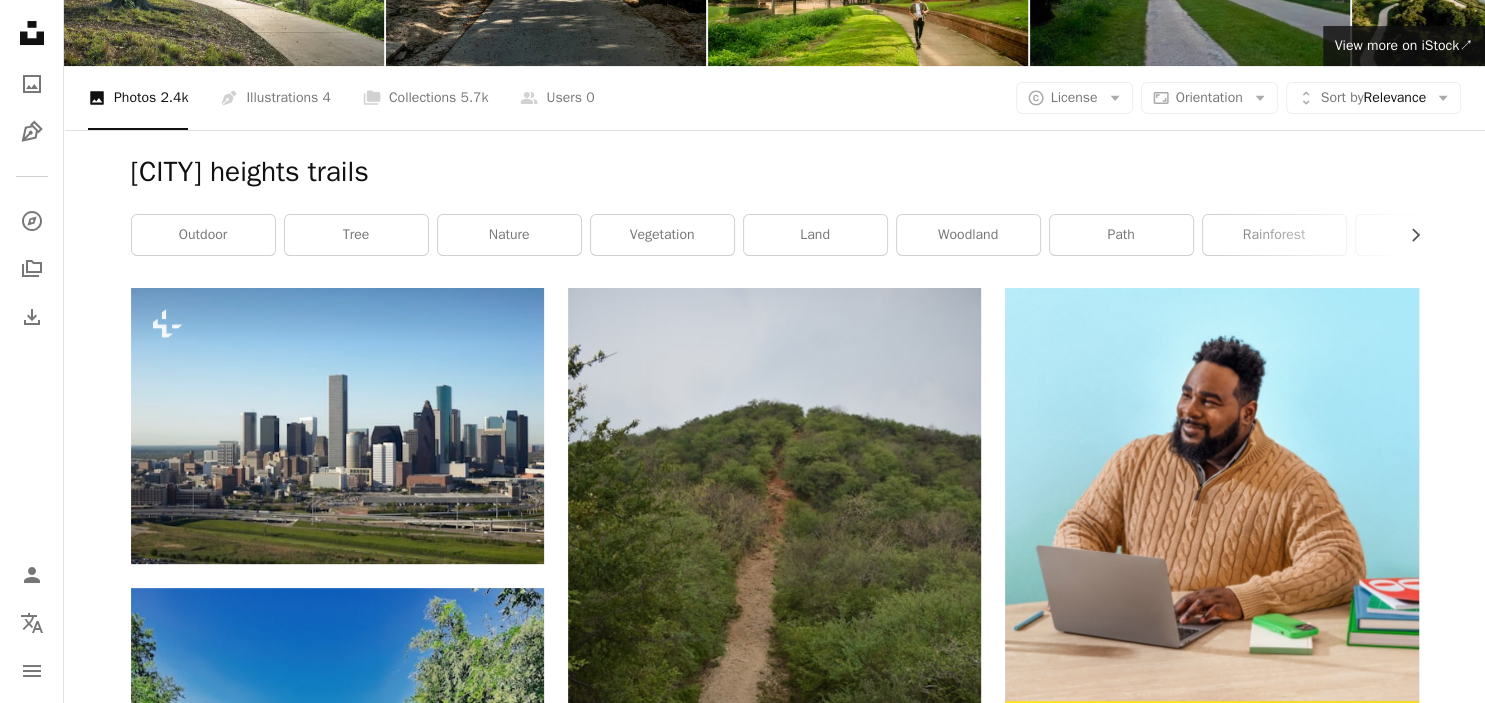 scroll, scrollTop: 0, scrollLeft: 0, axis: both 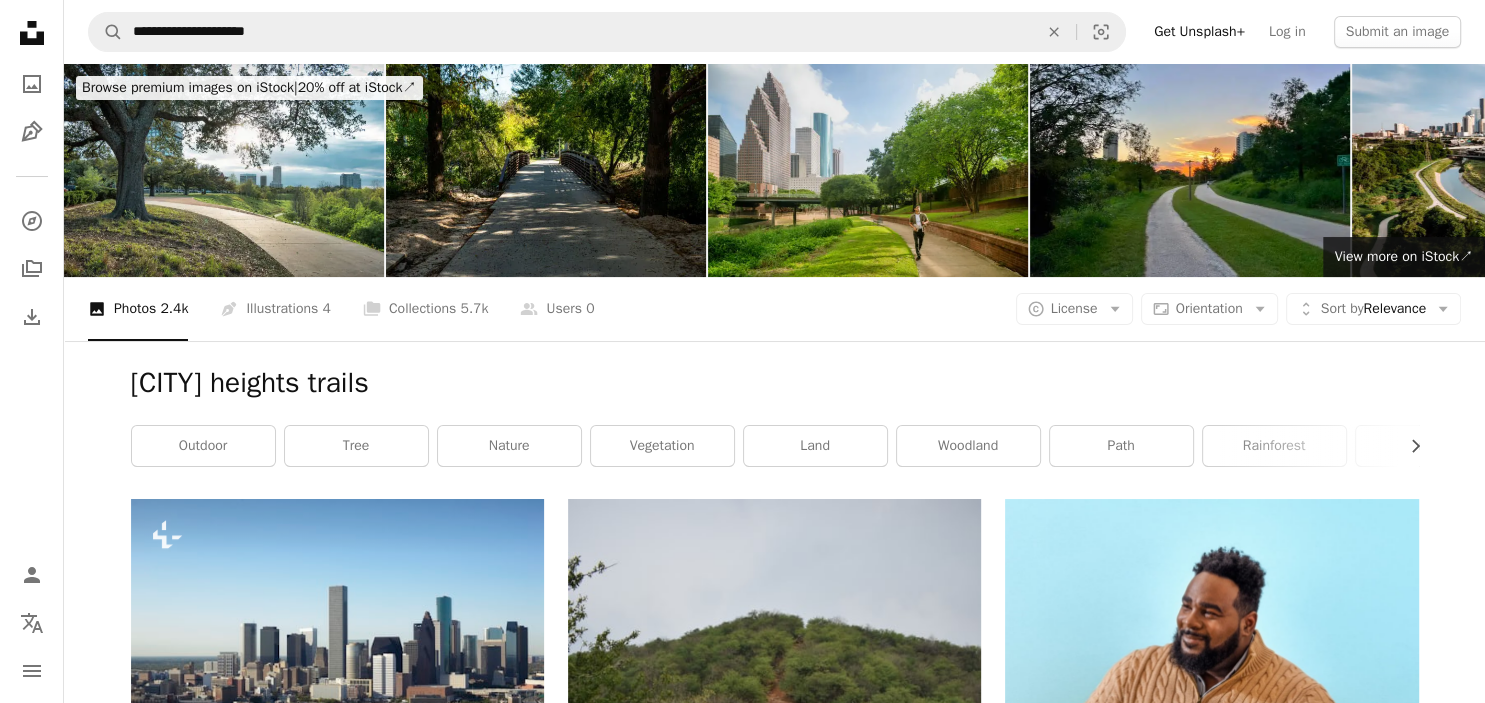 click at bounding box center [868, 170] 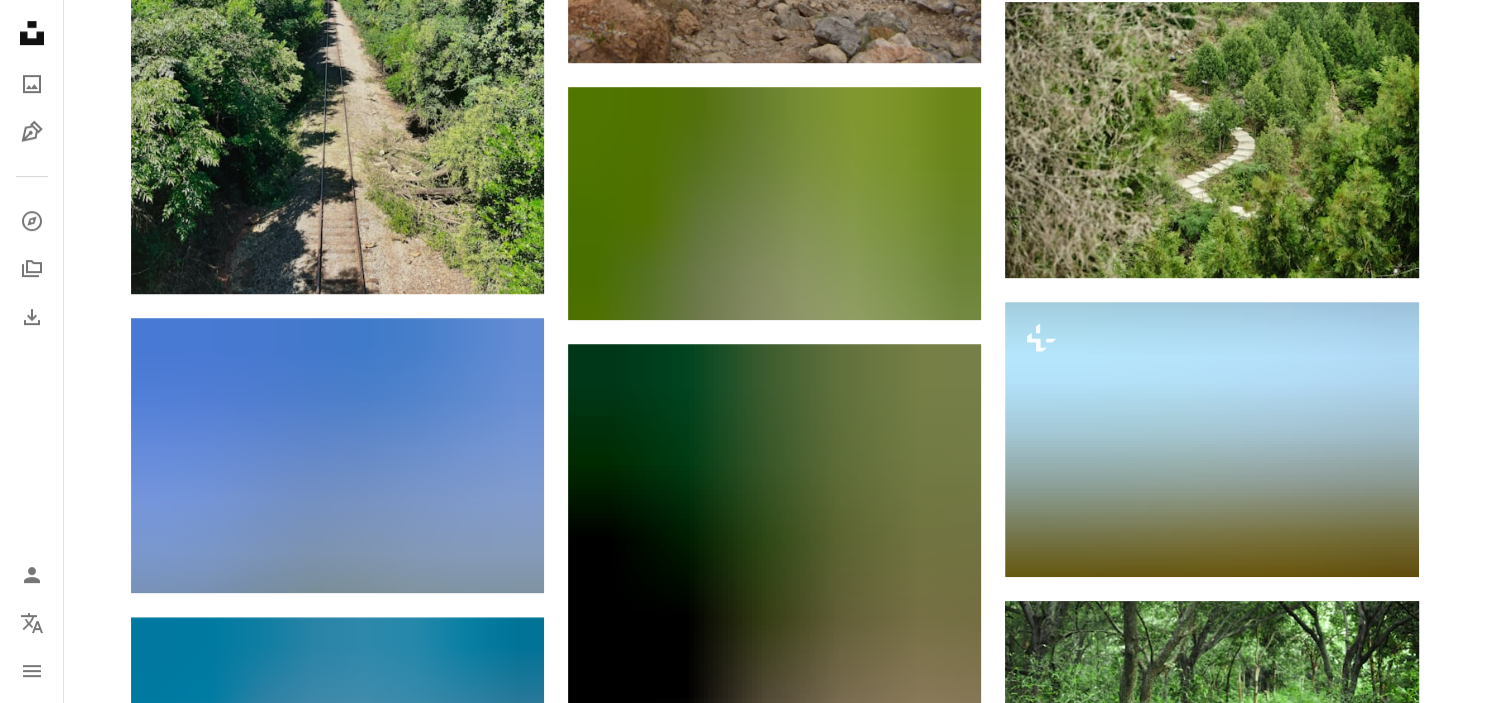 scroll, scrollTop: 0, scrollLeft: 0, axis: both 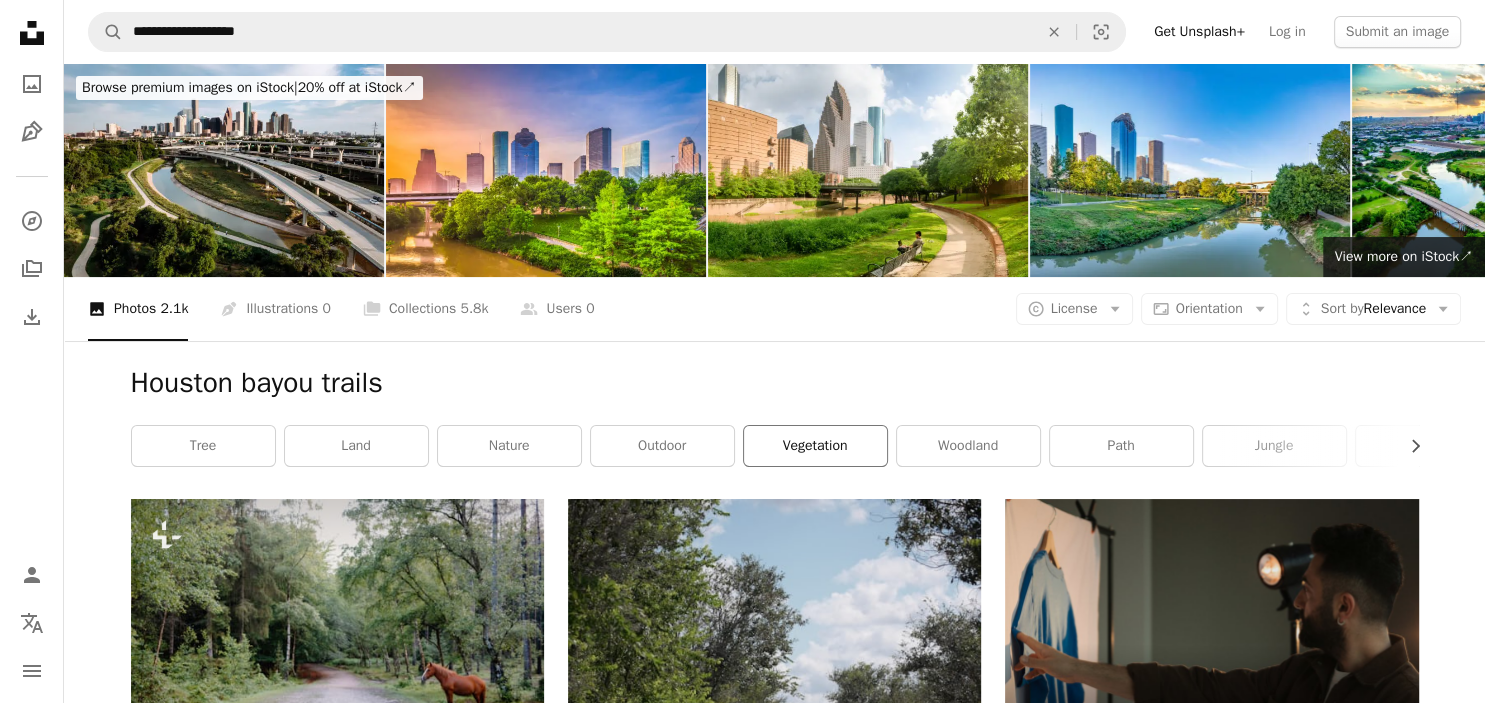 click on "vegetation" at bounding box center (815, 446) 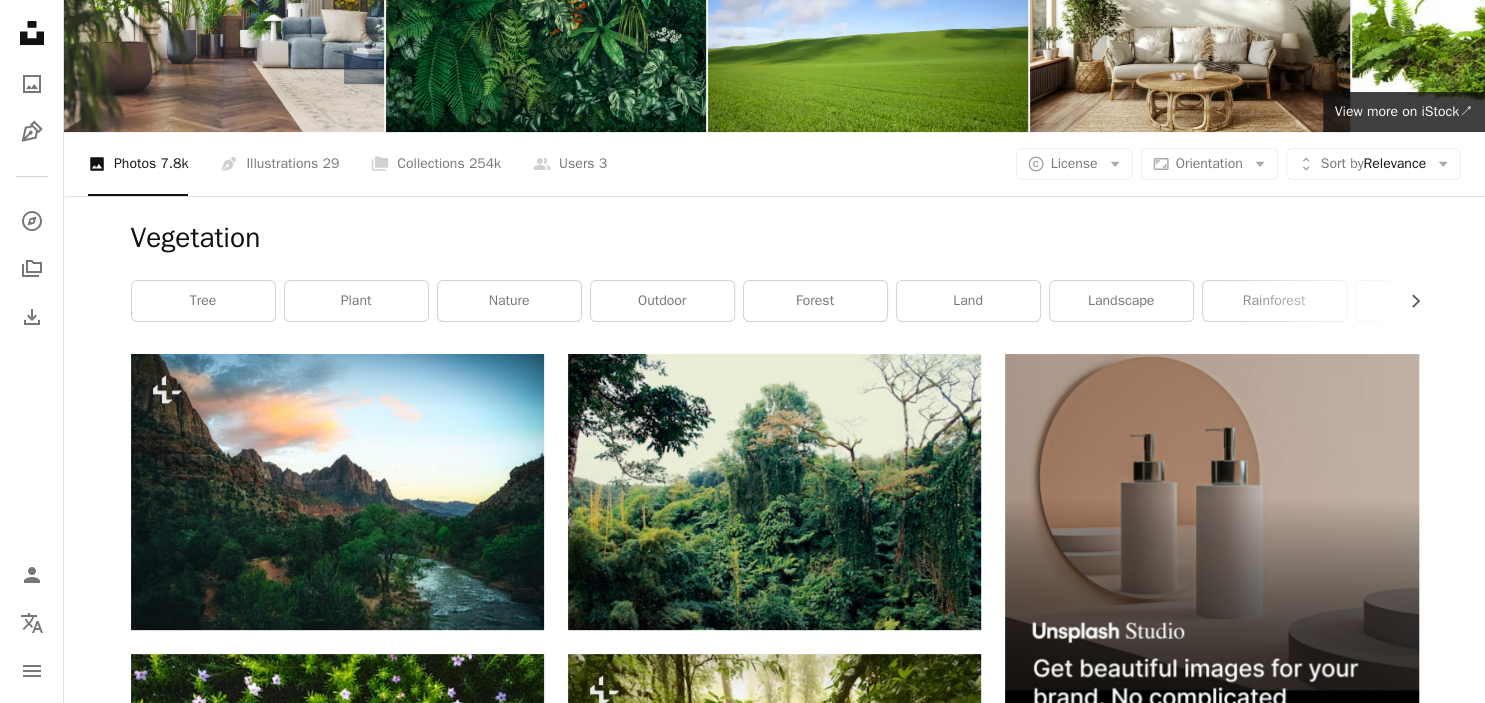 scroll, scrollTop: 0, scrollLeft: 0, axis: both 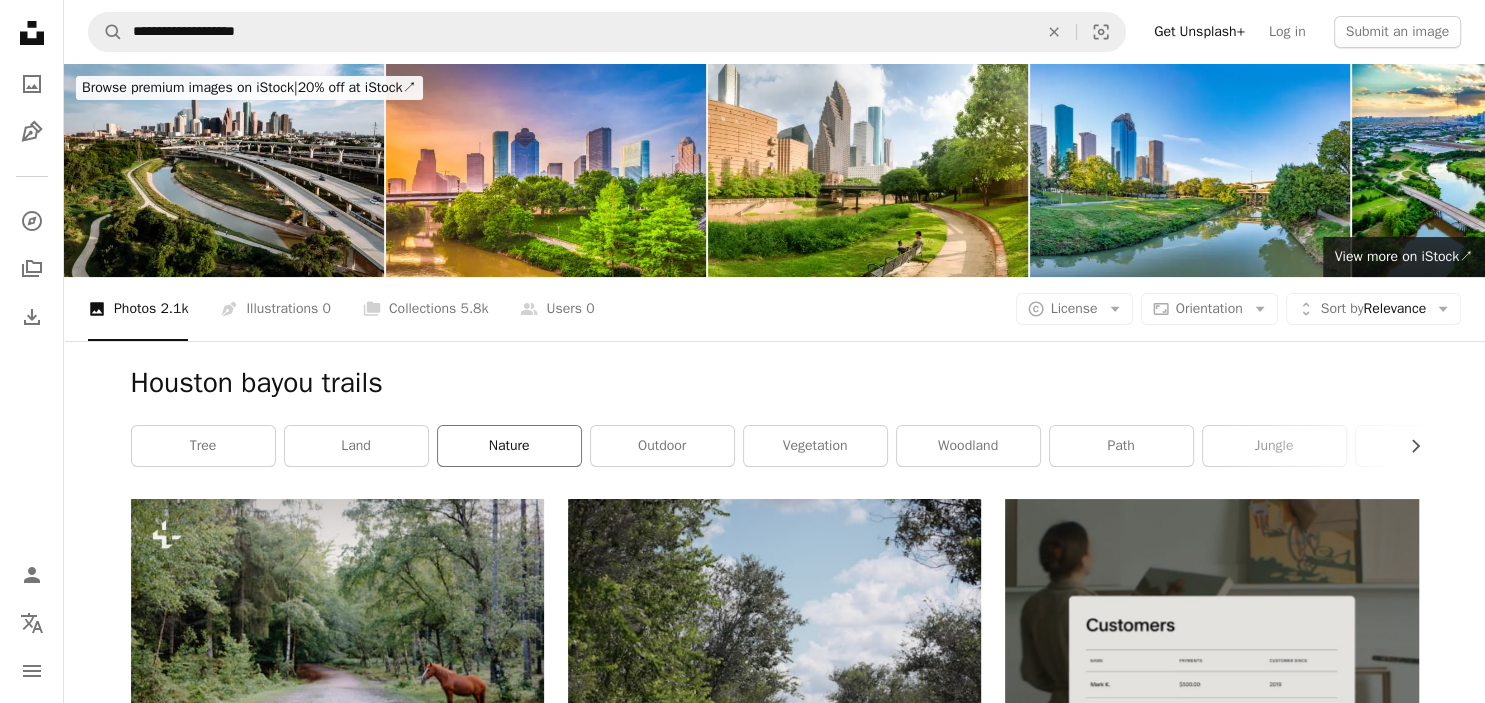 click on "nature" at bounding box center (509, 446) 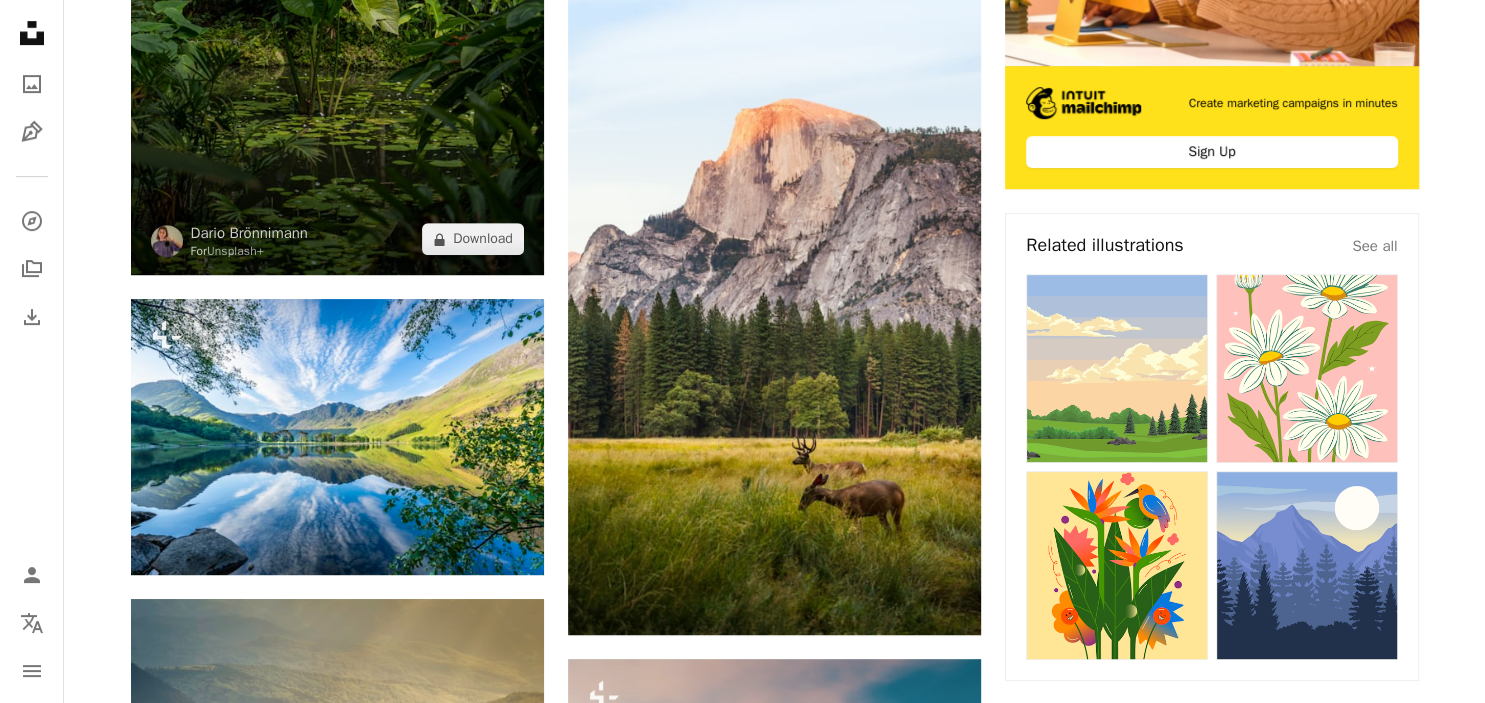 scroll, scrollTop: 0, scrollLeft: 0, axis: both 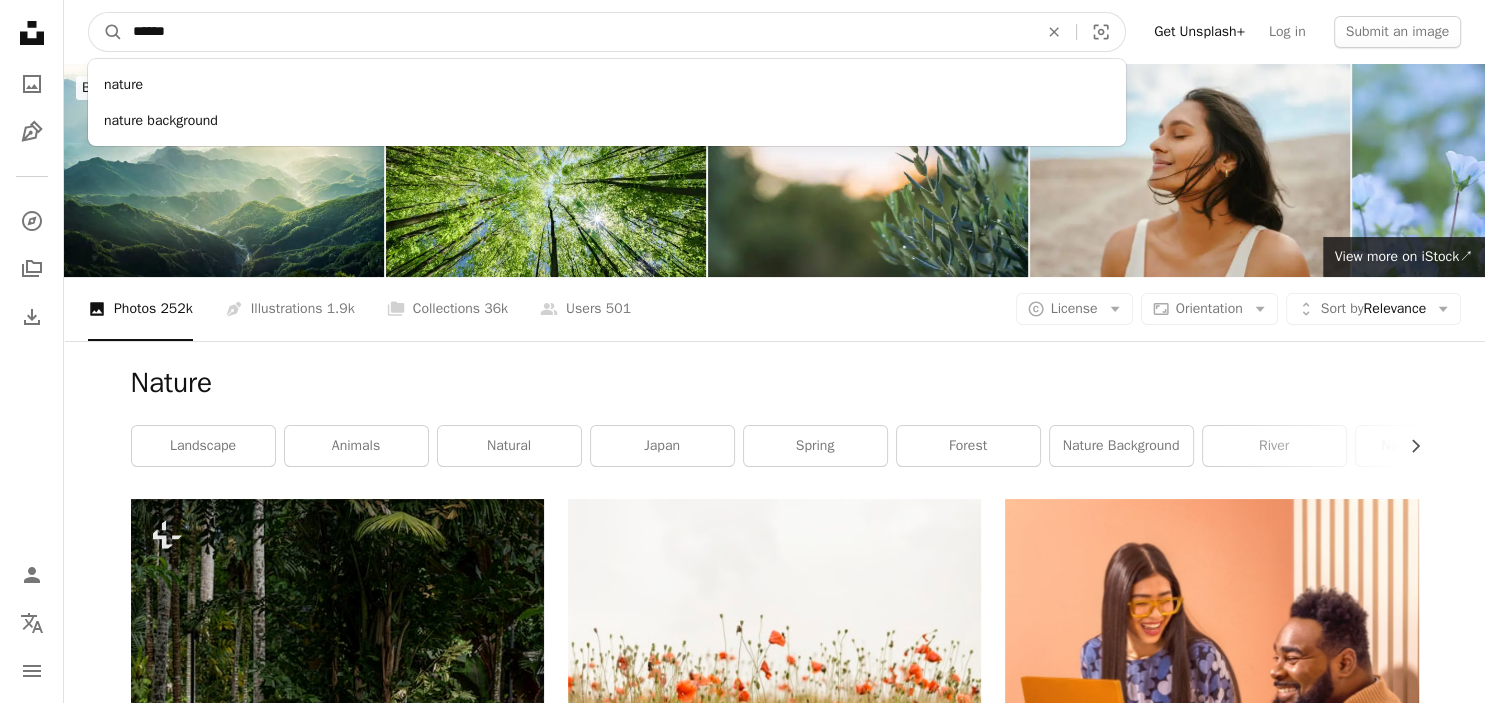 drag, startPoint x: 191, startPoint y: 36, endPoint x: 86, endPoint y: 26, distance: 105.47511 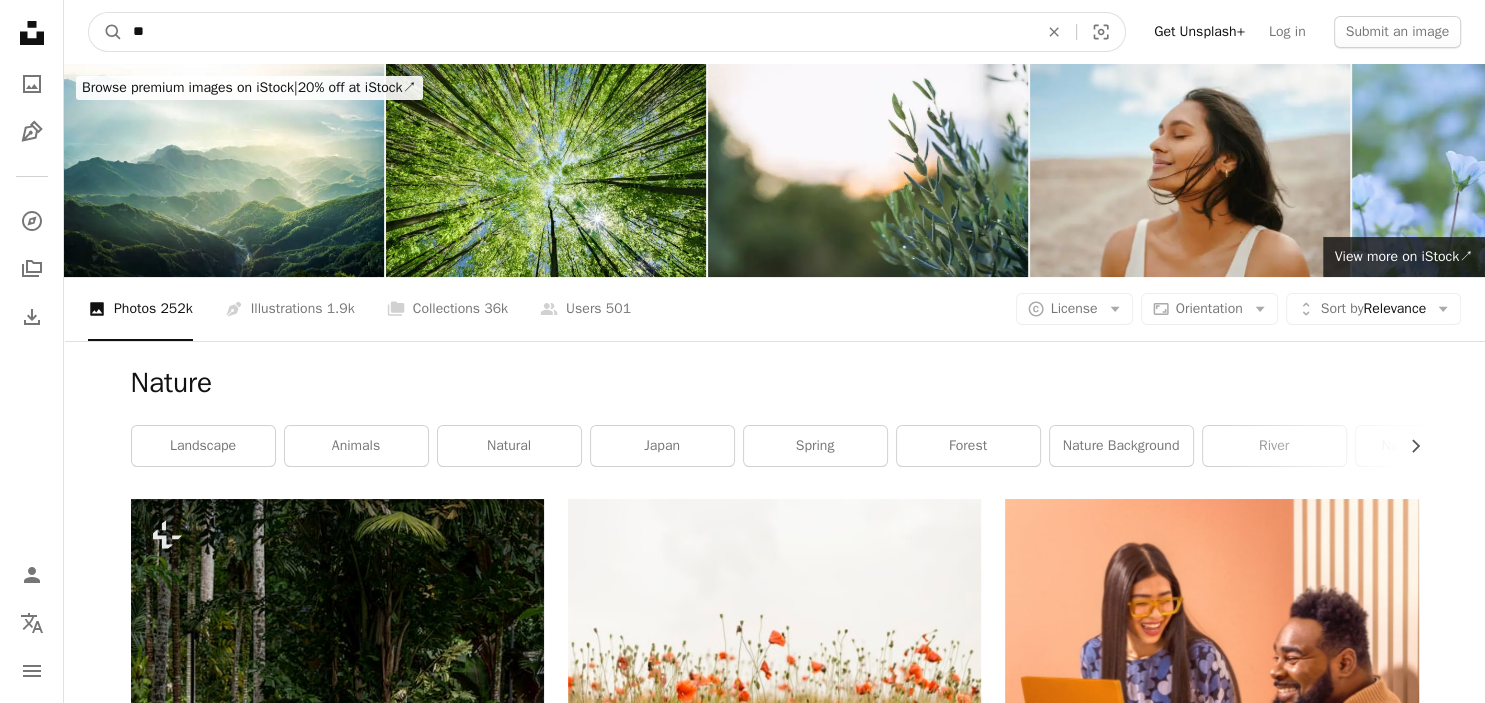 type on "*" 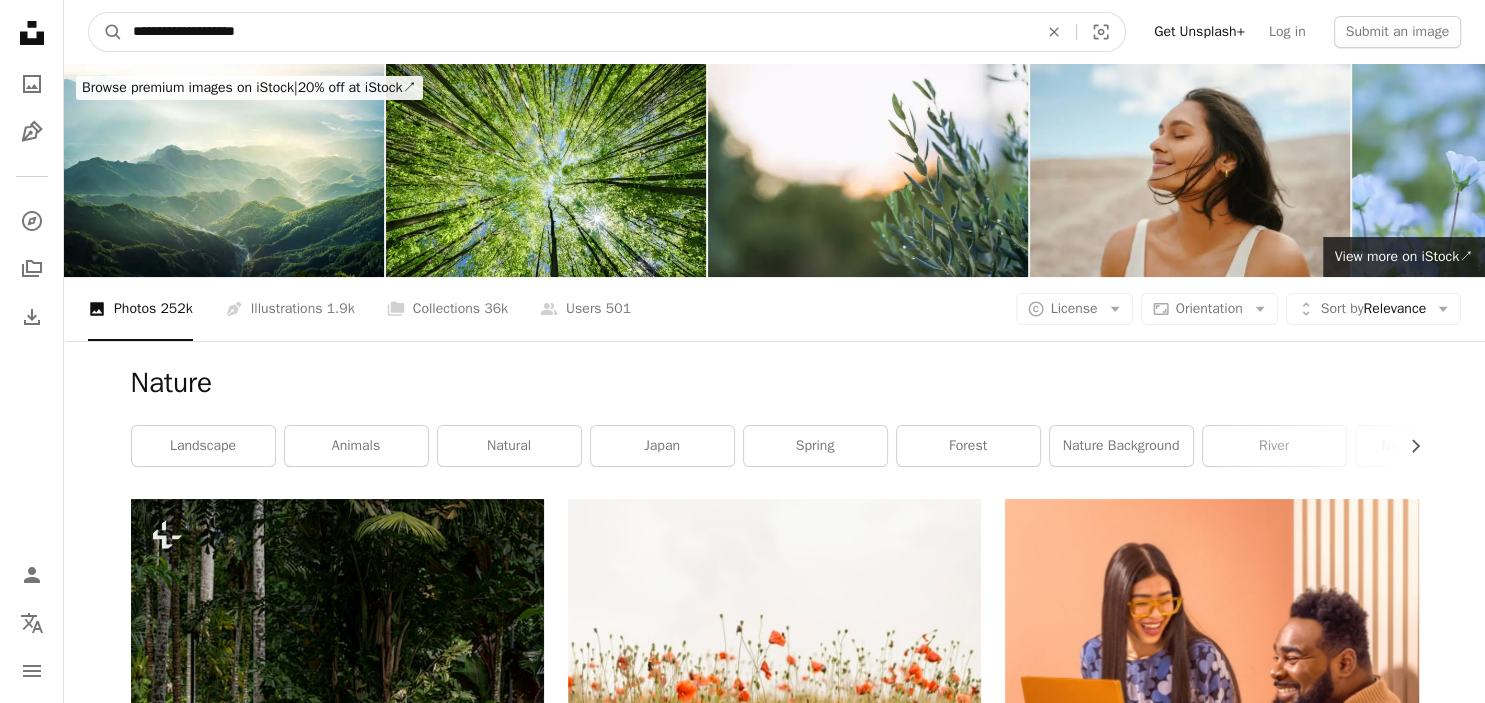 type on "**********" 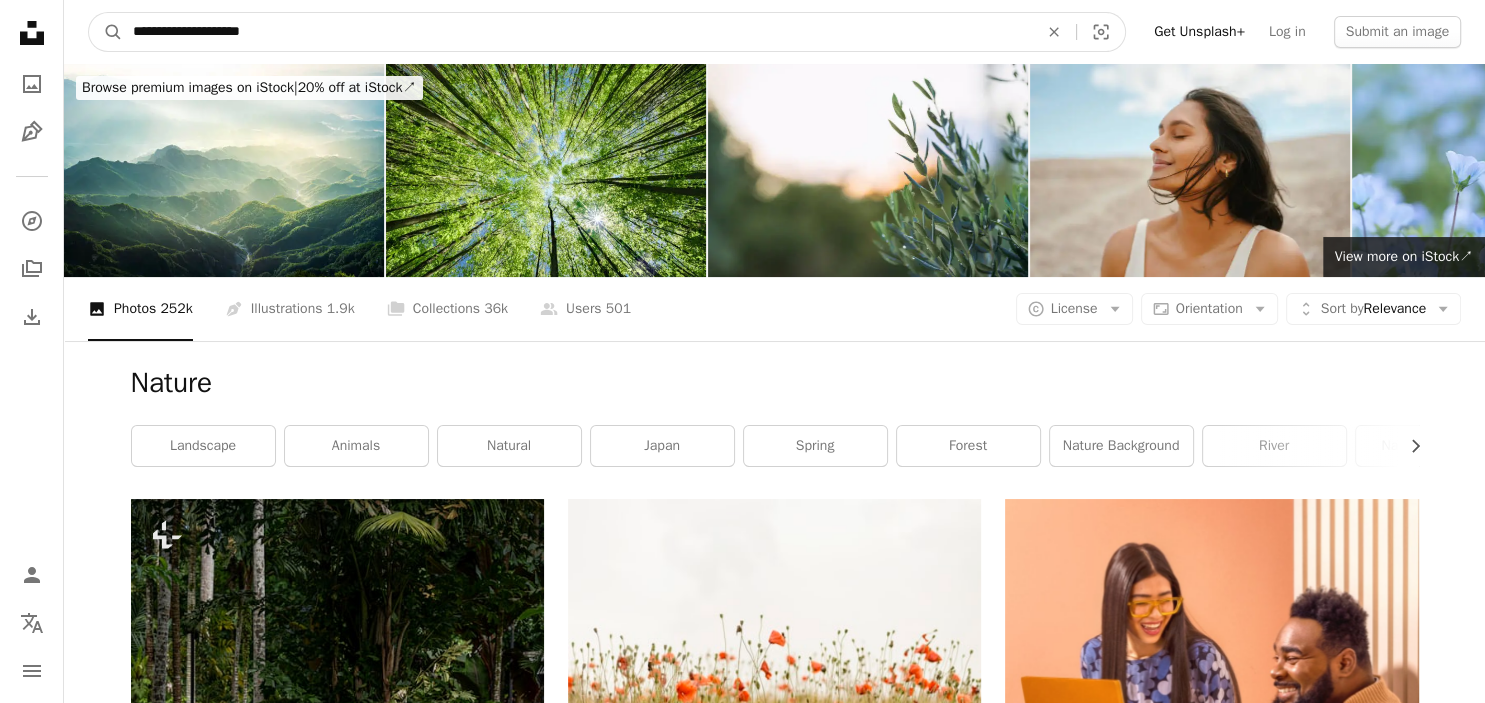 click on "A magnifying glass" at bounding box center (106, 32) 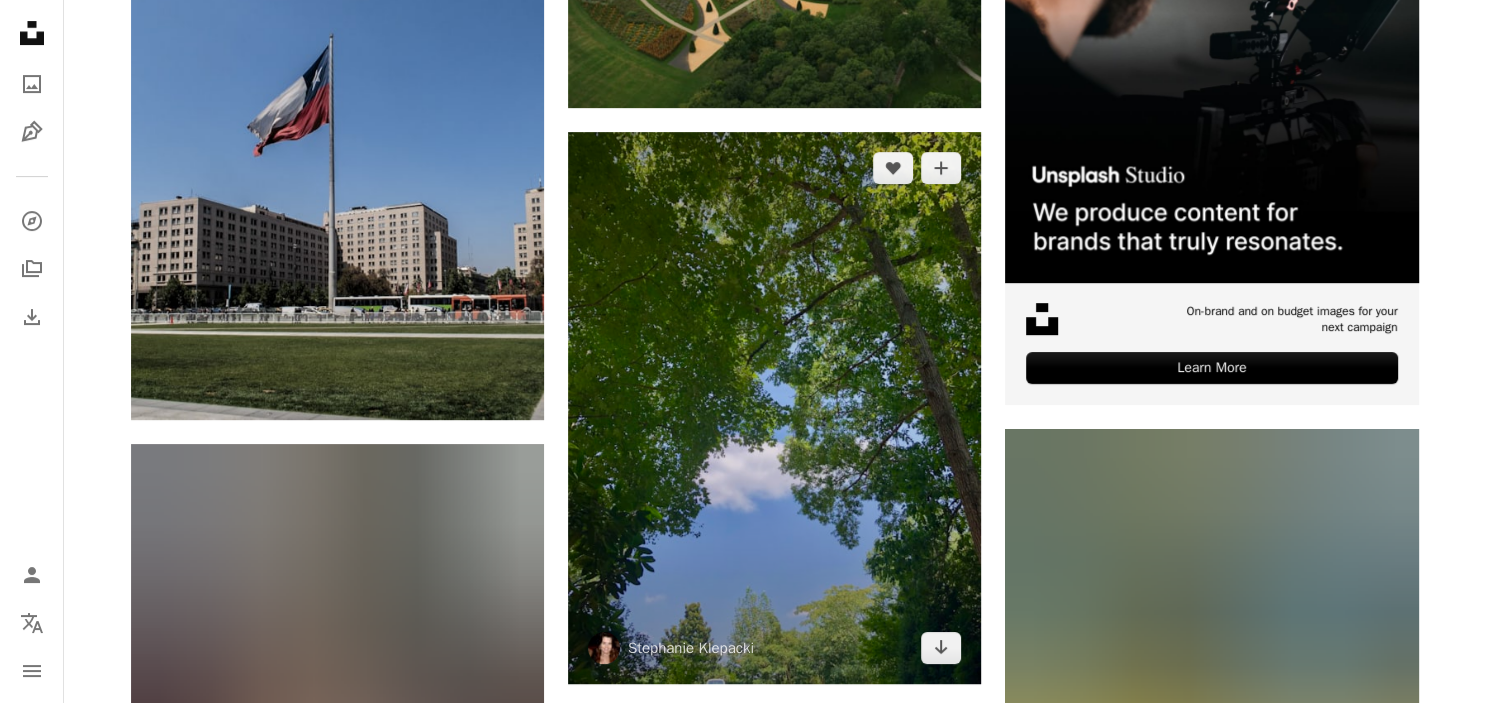scroll, scrollTop: 0, scrollLeft: 0, axis: both 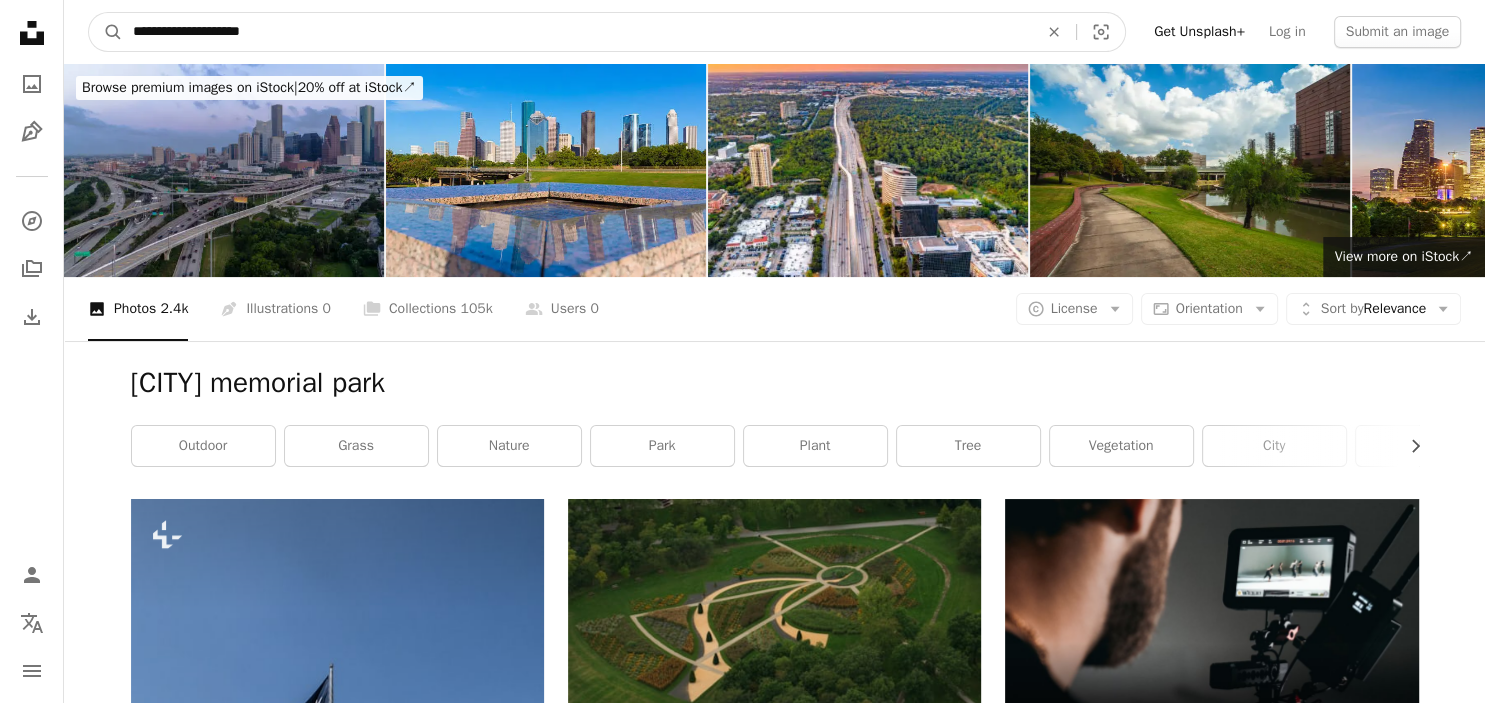 drag, startPoint x: 189, startPoint y: 33, endPoint x: 58, endPoint y: 43, distance: 131.38112 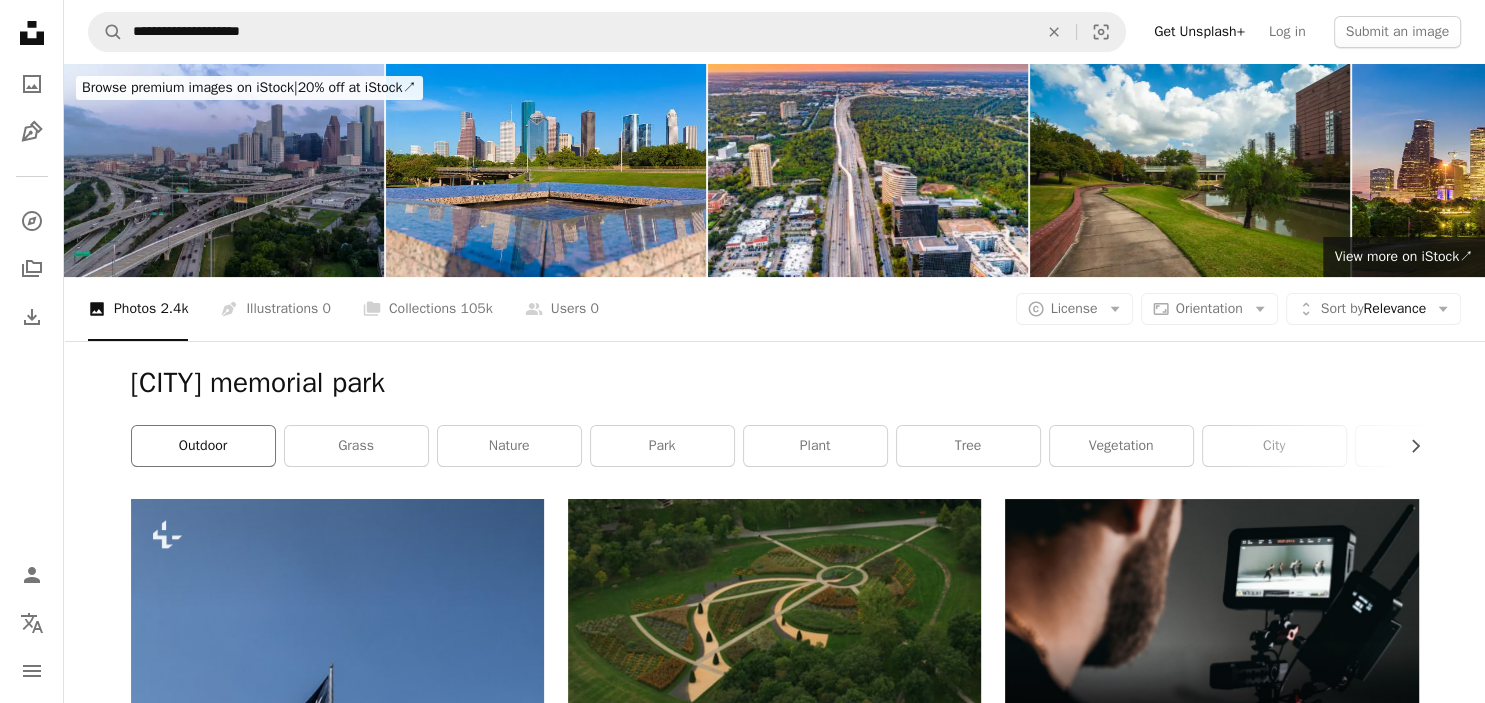 click on "outdoor" at bounding box center (203, 446) 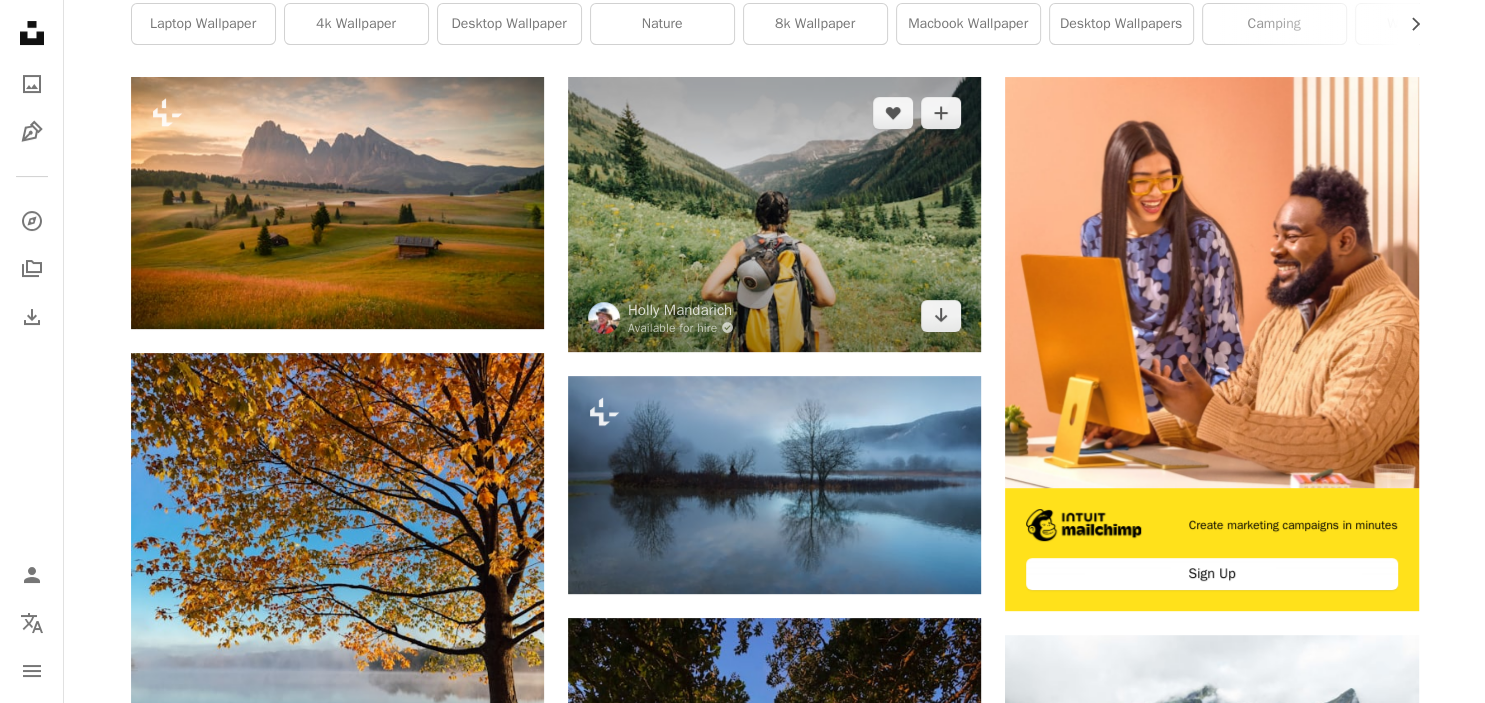 scroll, scrollTop: 0, scrollLeft: 0, axis: both 